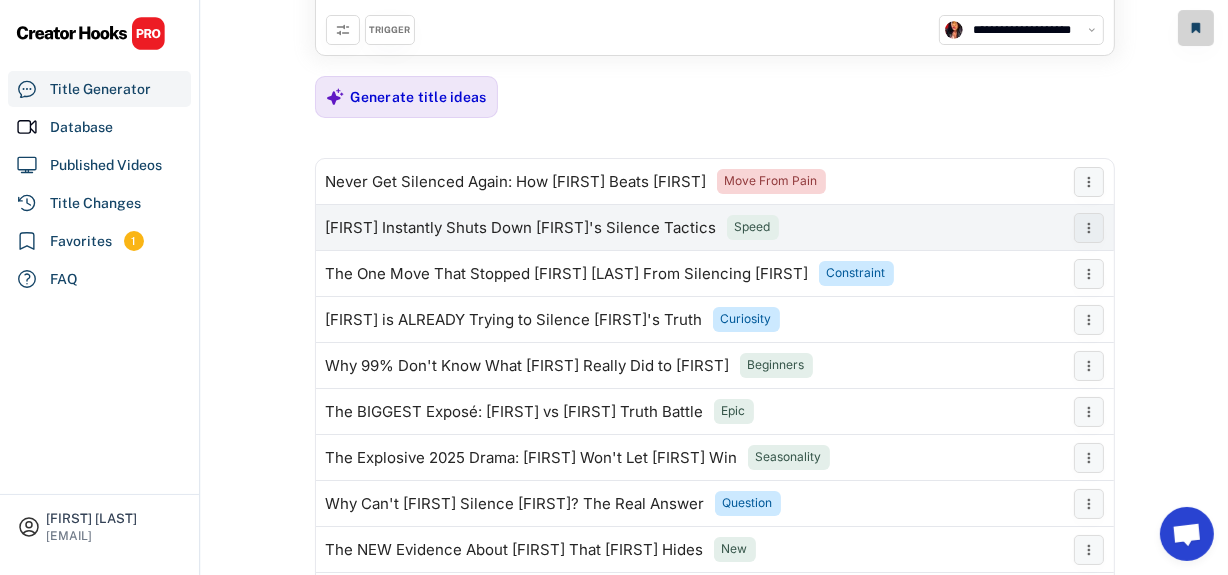 scroll, scrollTop: 0, scrollLeft: 0, axis: both 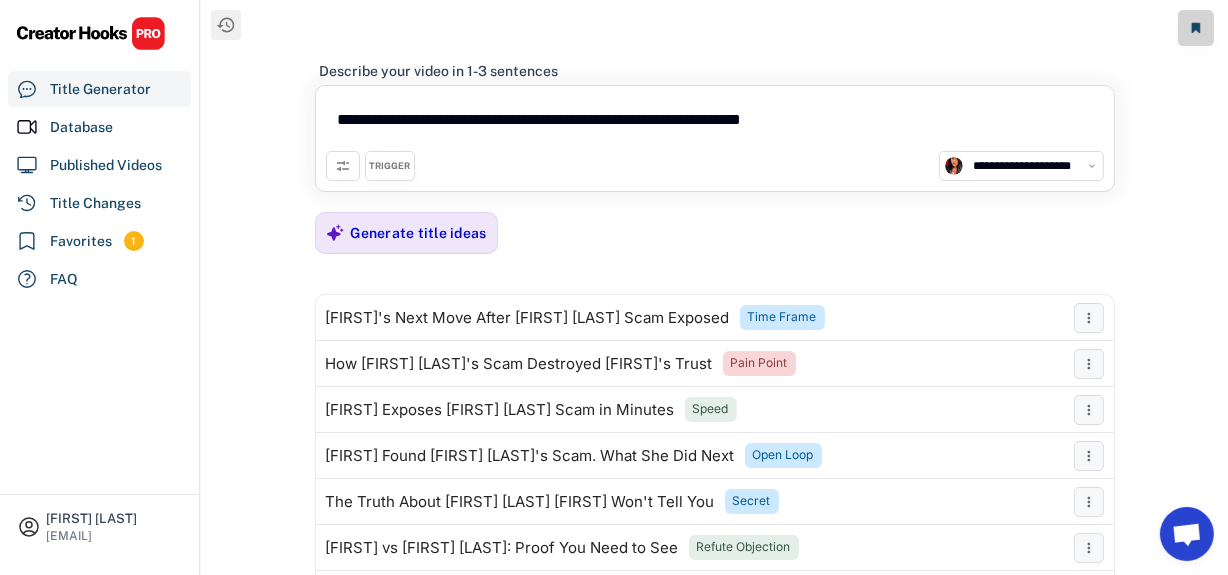 drag, startPoint x: 885, startPoint y: 114, endPoint x: 310, endPoint y: 94, distance: 575.3477 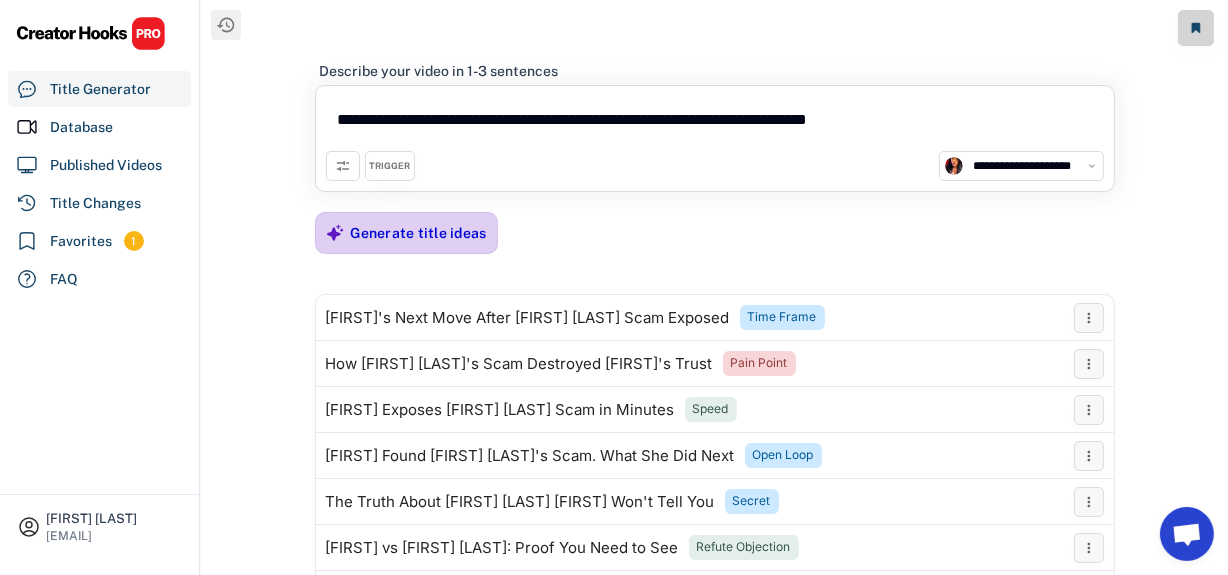 click on "Generate title ideas" at bounding box center (419, 233) 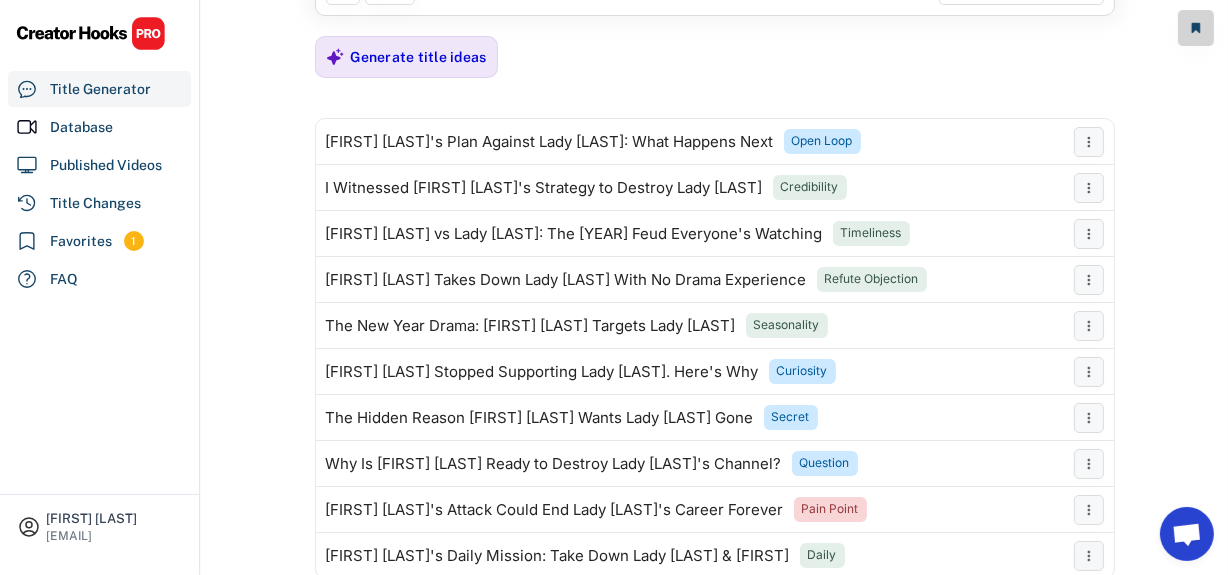 scroll, scrollTop: 181, scrollLeft: 0, axis: vertical 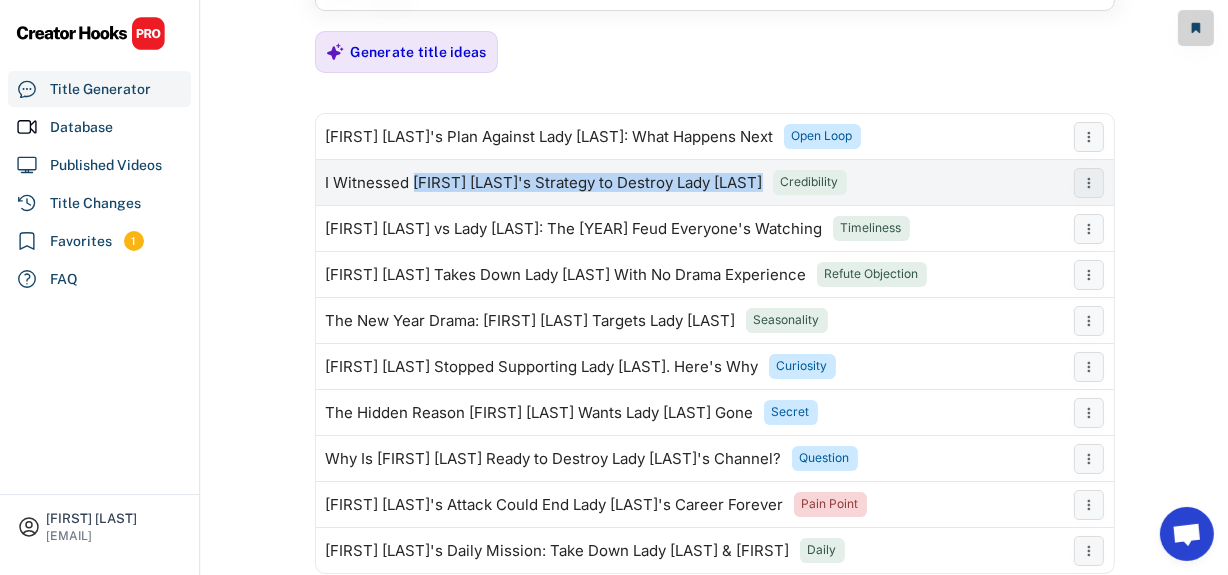 drag, startPoint x: 412, startPoint y: 185, endPoint x: 766, endPoint y: 188, distance: 354.01273 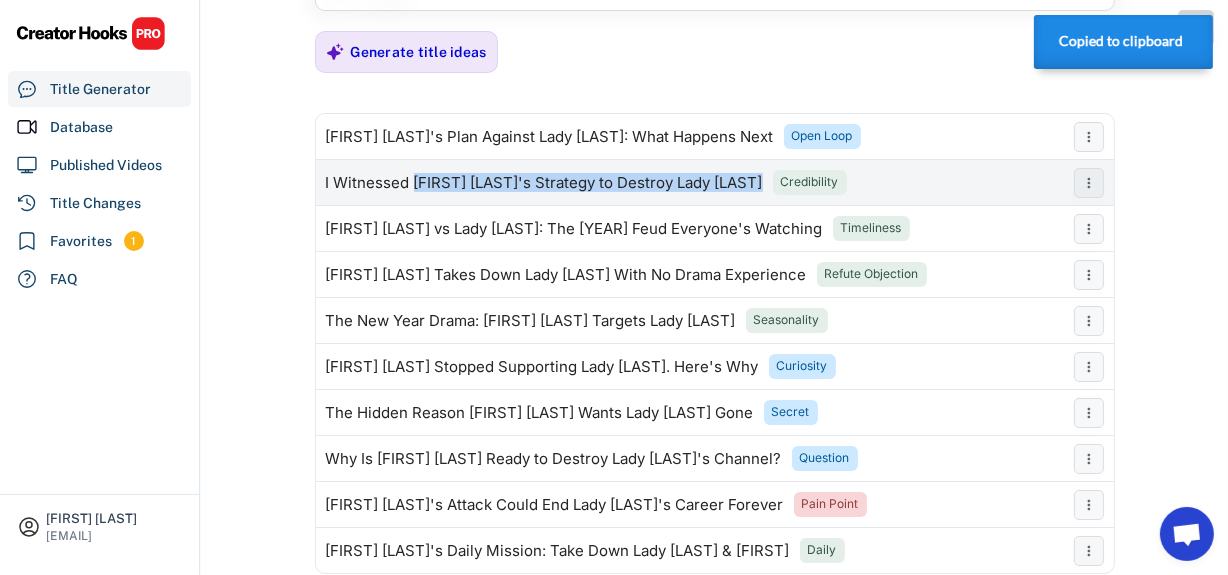 copy on "[FIRST] [LAST]'s Strategy to Destroy Lady [LAST]" 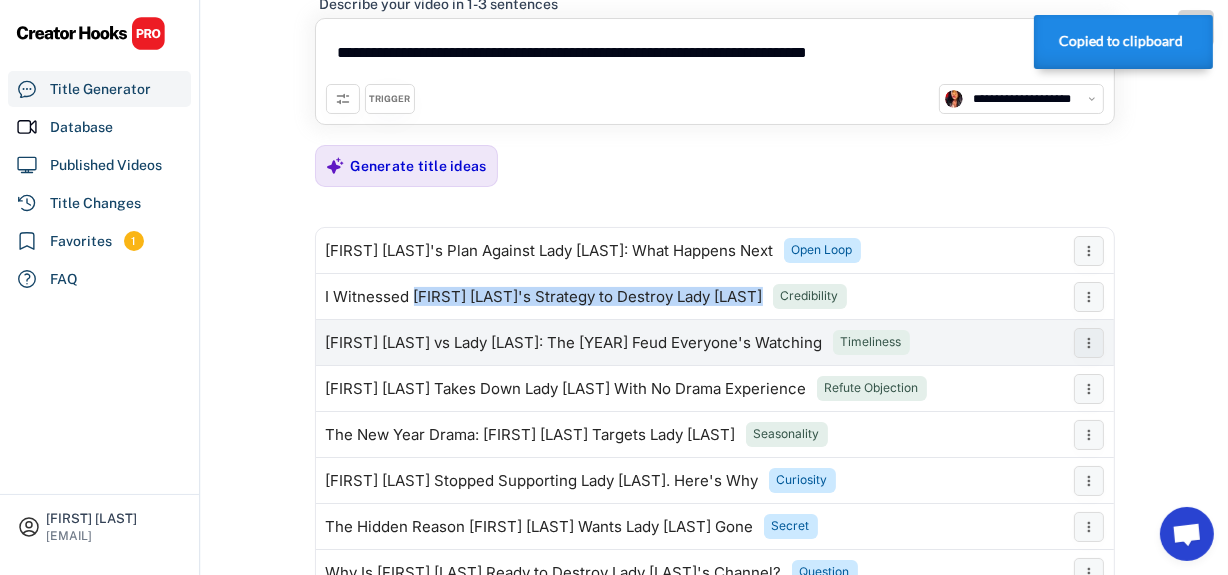 scroll, scrollTop: 0, scrollLeft: 0, axis: both 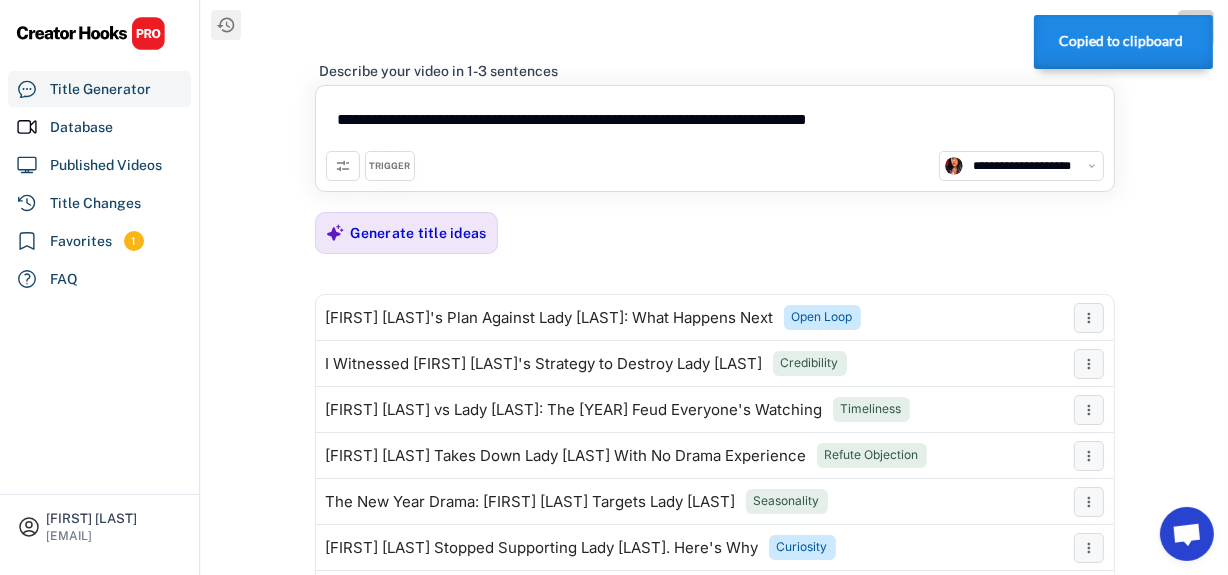 click on "**********" at bounding box center [715, 123] 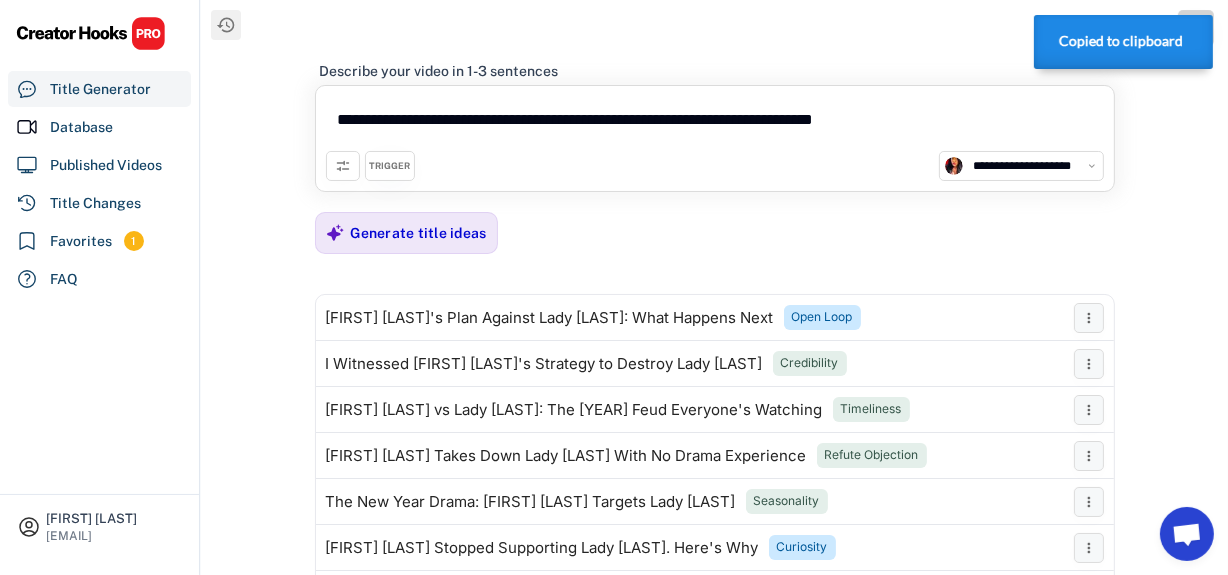 paste on "**********" 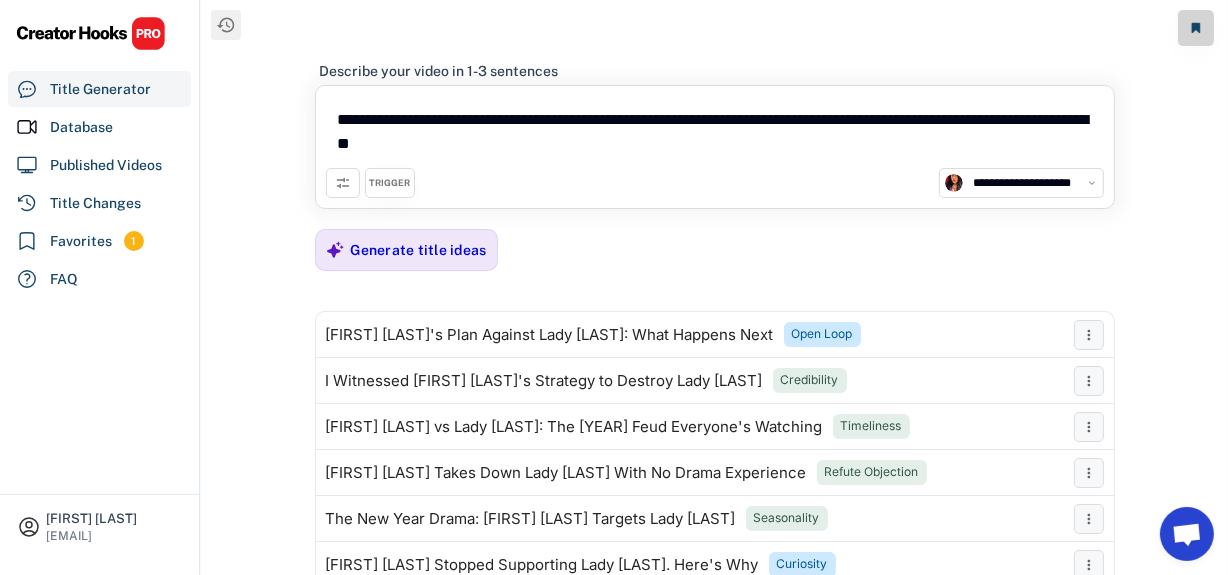 click on "**********" at bounding box center [715, 132] 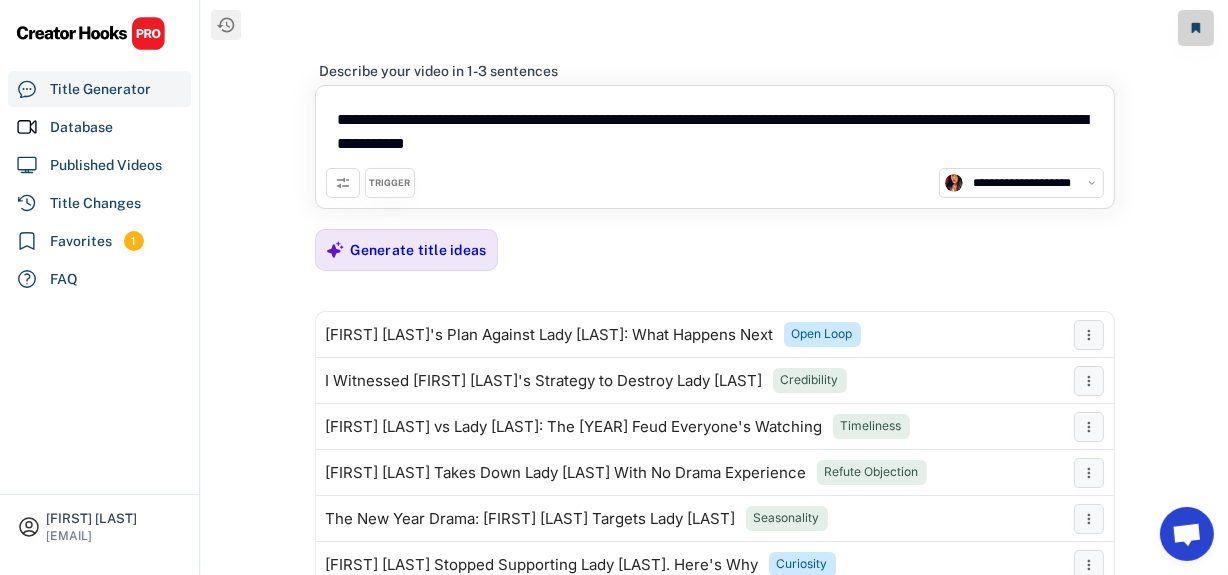 click on "**********" at bounding box center [715, 132] 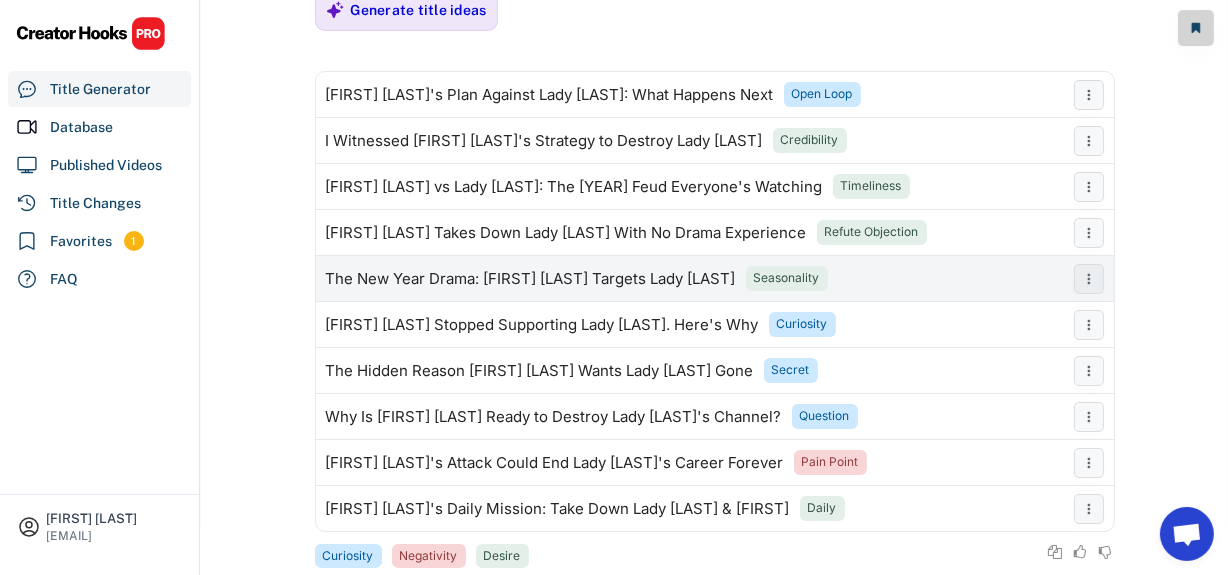 scroll, scrollTop: 272, scrollLeft: 0, axis: vertical 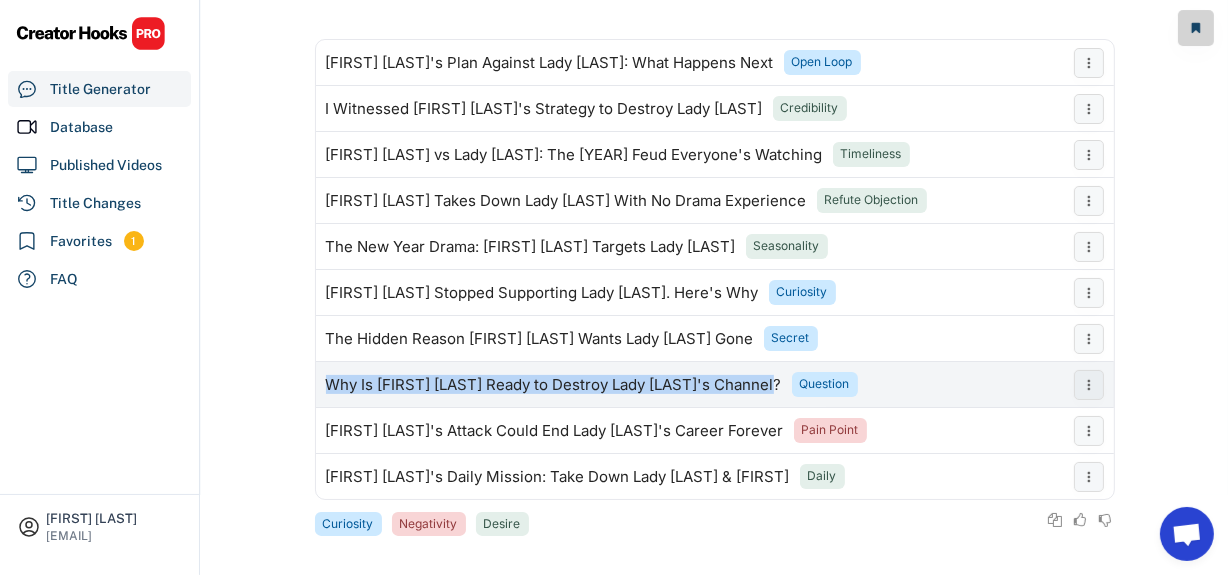 drag, startPoint x: 323, startPoint y: 380, endPoint x: 781, endPoint y: 398, distance: 458.35358 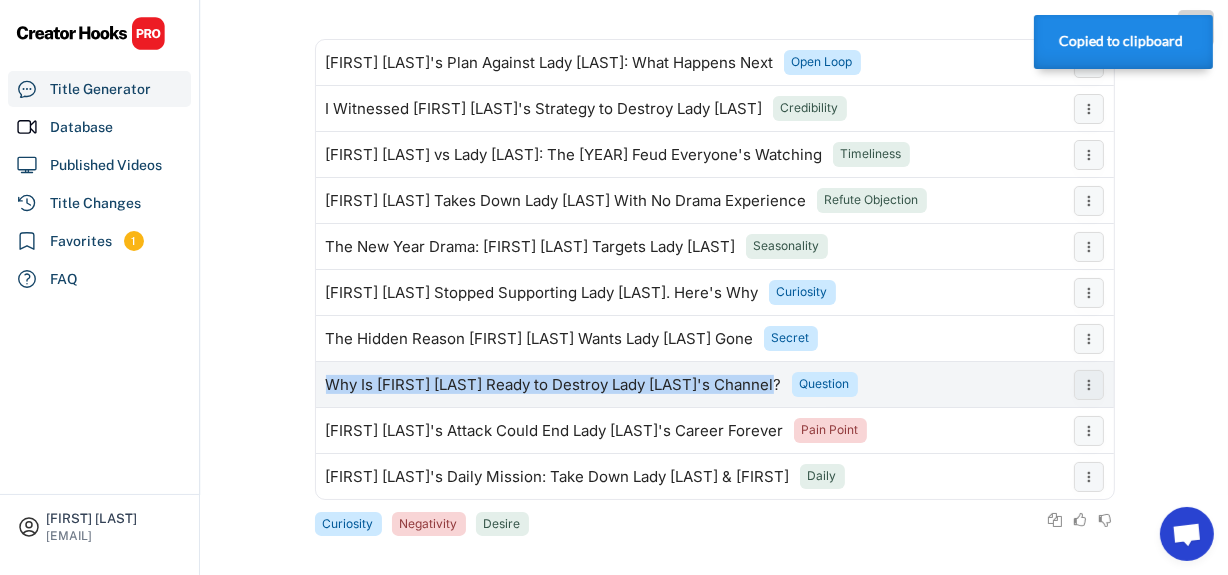 copy on "Why Is [FIRST] [LAST] Ready to Destroy Lady [LAST]'s Channel" 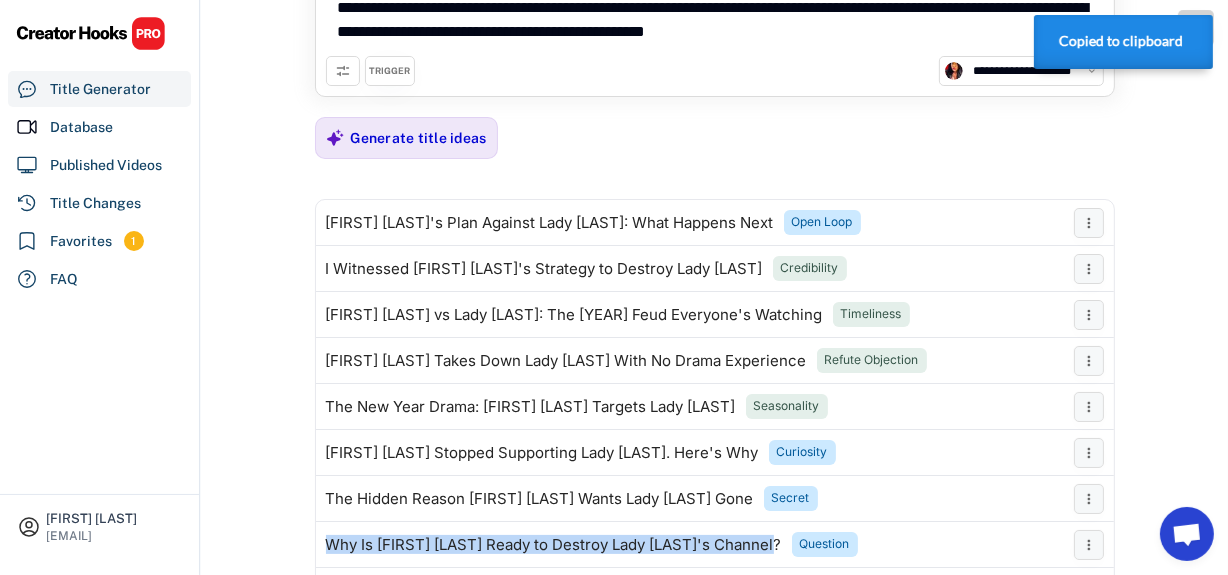 scroll, scrollTop: 0, scrollLeft: 0, axis: both 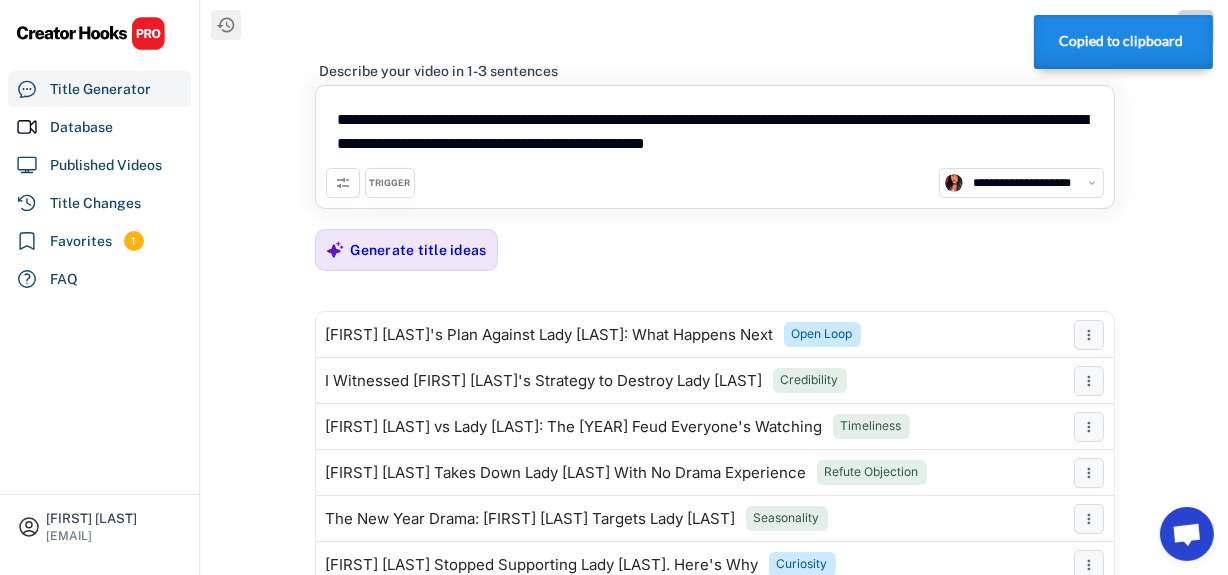 click on "**********" at bounding box center [715, 132] 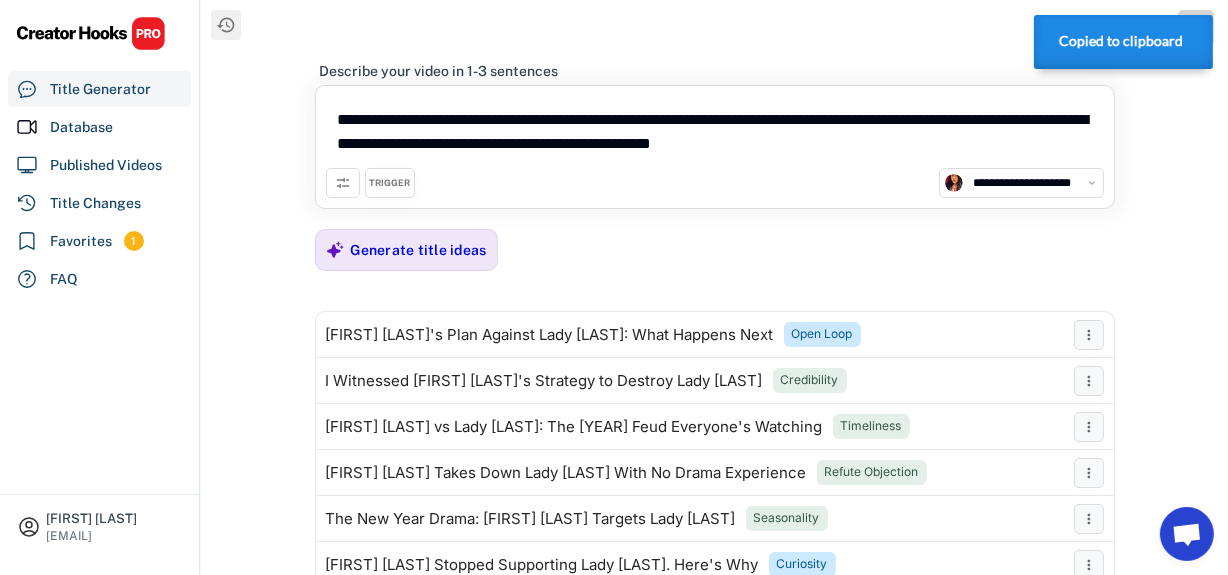 paste on "**********" 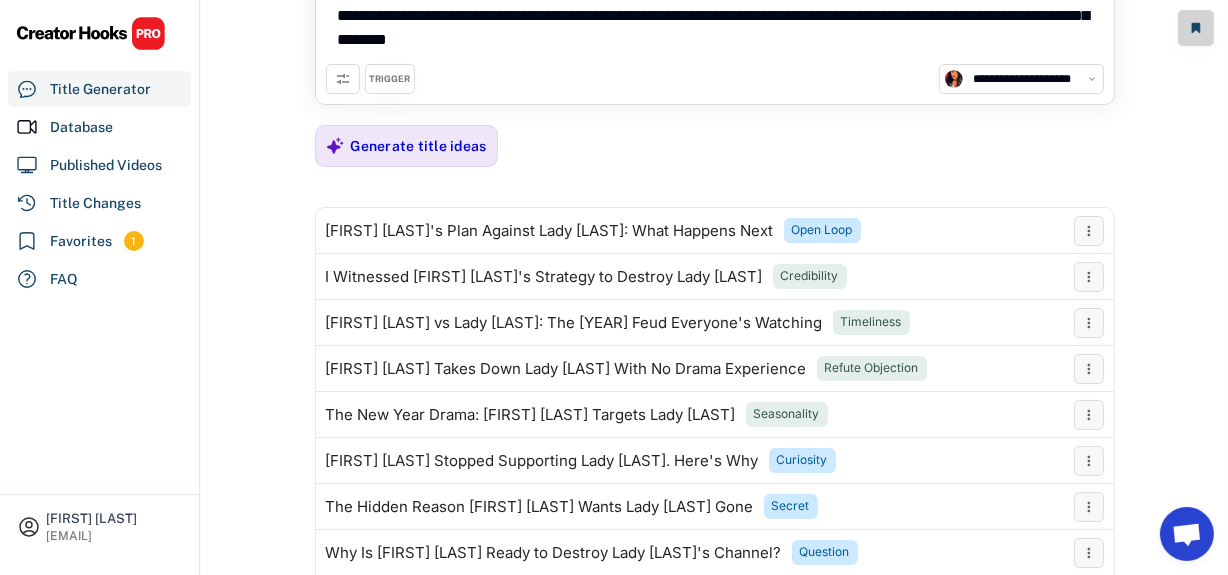 scroll, scrollTop: 0, scrollLeft: 0, axis: both 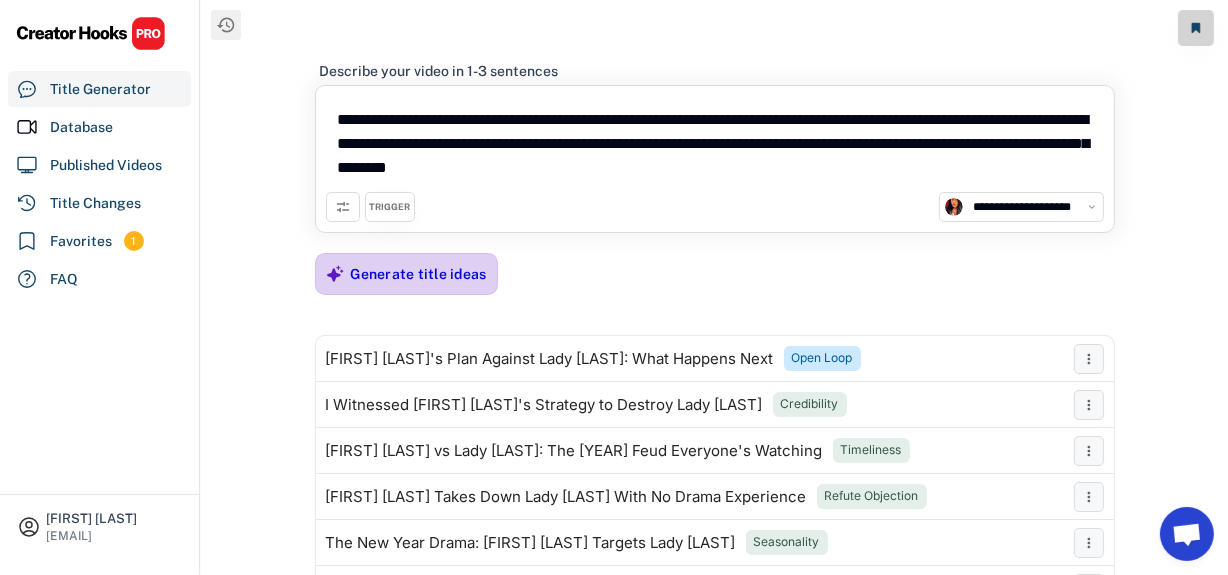 click on "Generate title ideas" at bounding box center [419, 274] 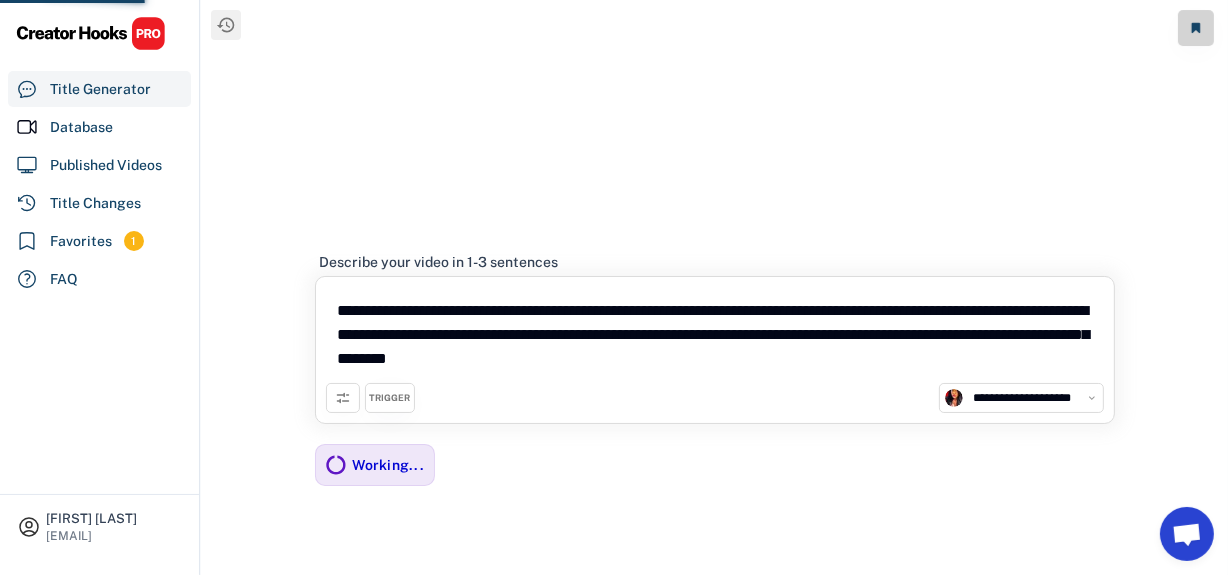 drag, startPoint x: 874, startPoint y: 360, endPoint x: 959, endPoint y: 345, distance: 86.313385 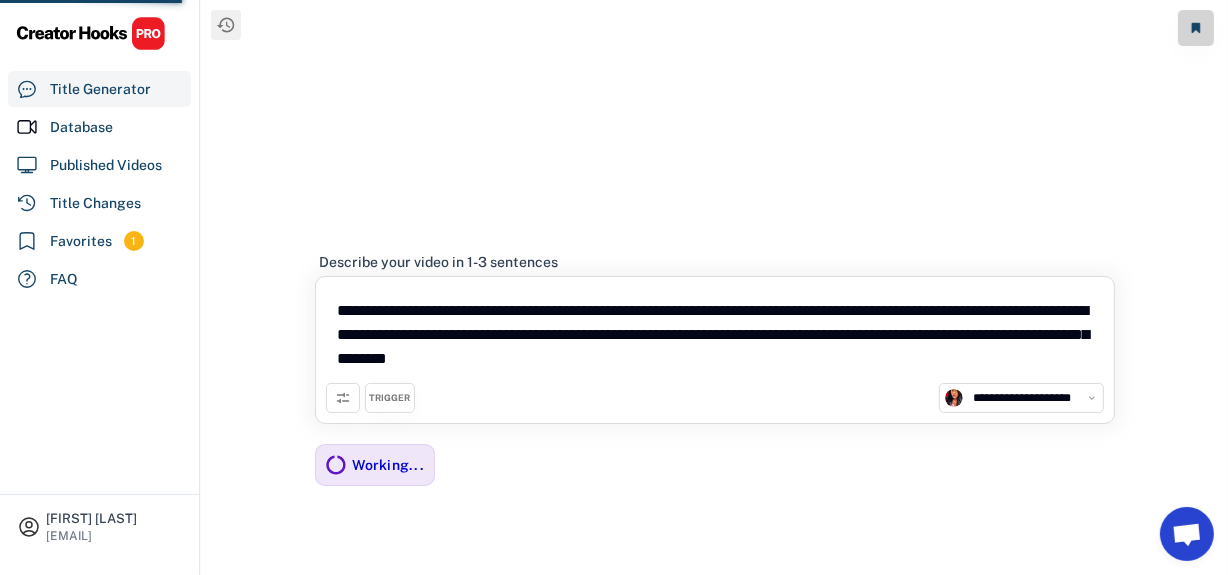 drag, startPoint x: 900, startPoint y: 362, endPoint x: 951, endPoint y: 342, distance: 54.781384 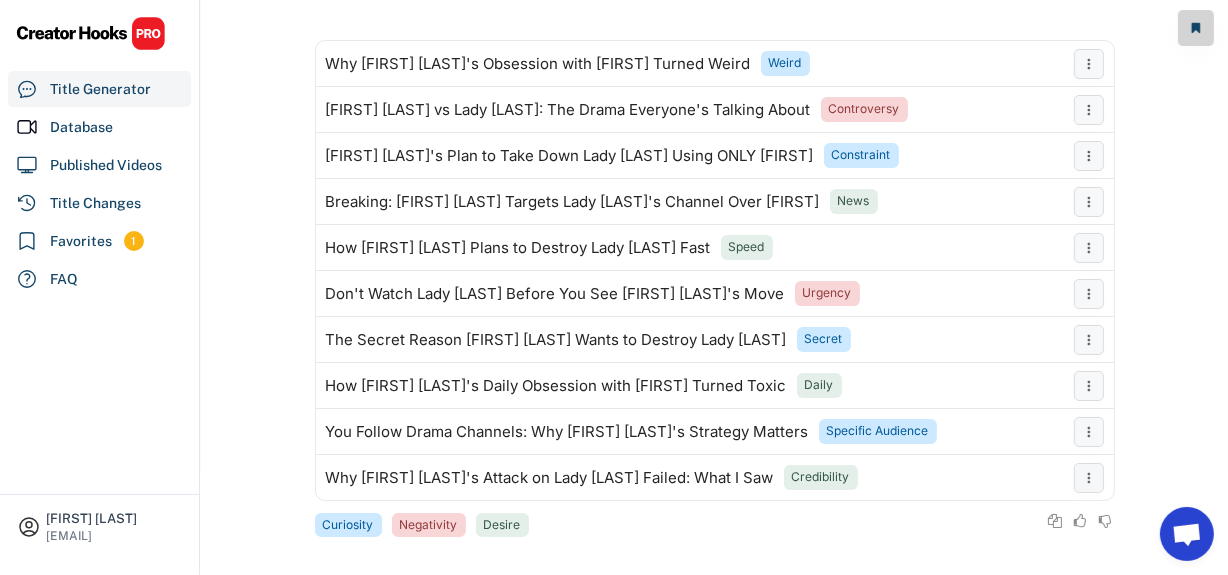 scroll, scrollTop: 308, scrollLeft: 0, axis: vertical 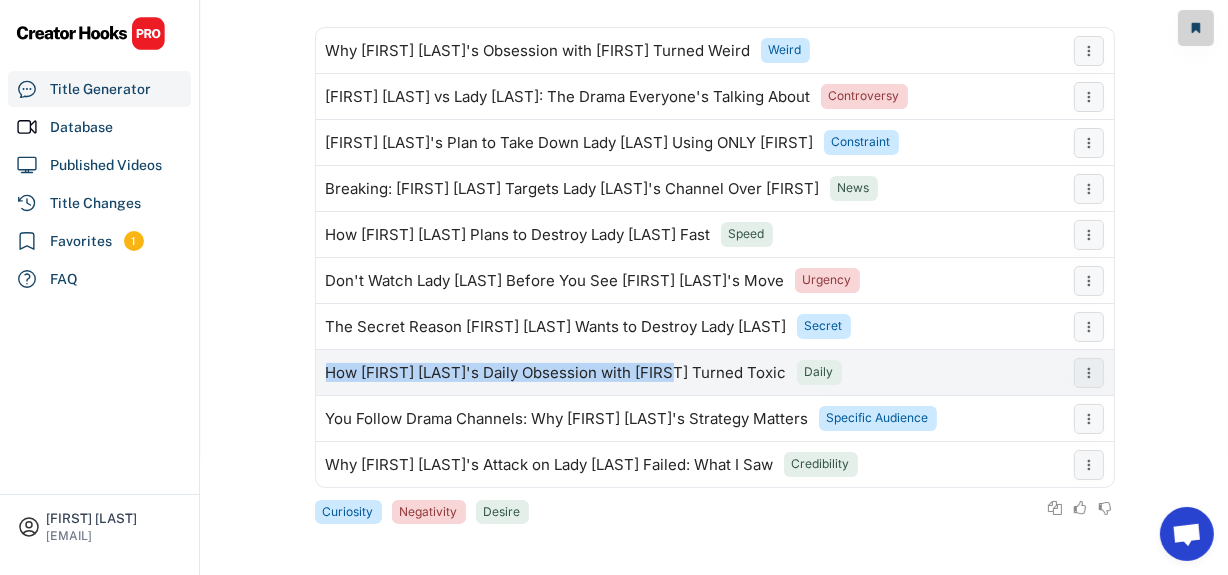 drag, startPoint x: 327, startPoint y: 384, endPoint x: 686, endPoint y: 380, distance: 359.02228 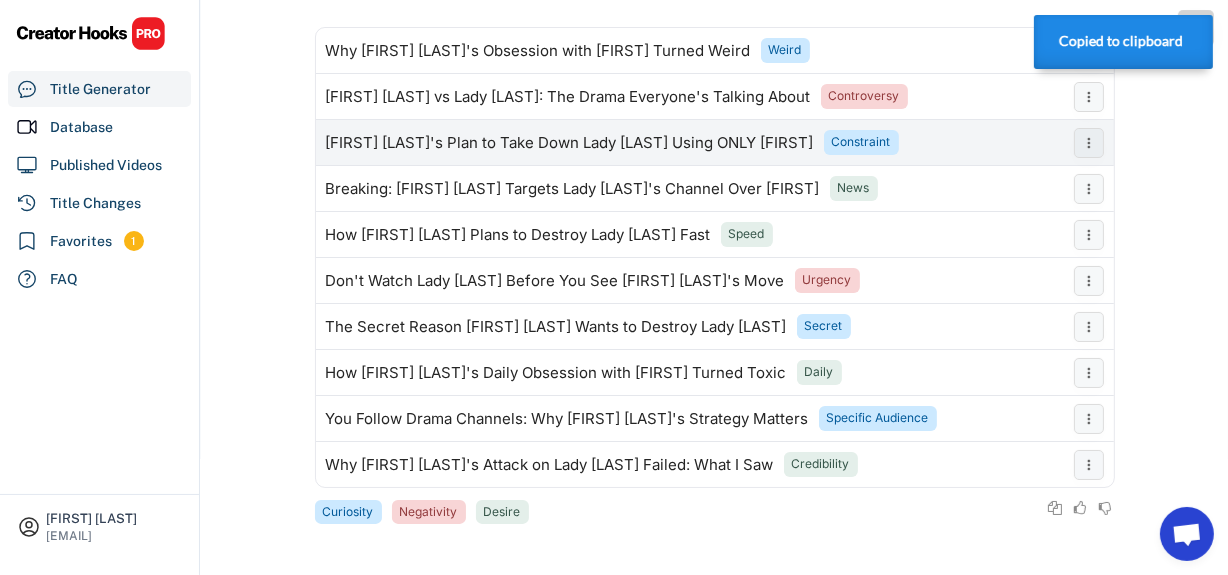 drag, startPoint x: 677, startPoint y: 374, endPoint x: 744, endPoint y: 125, distance: 257.85654 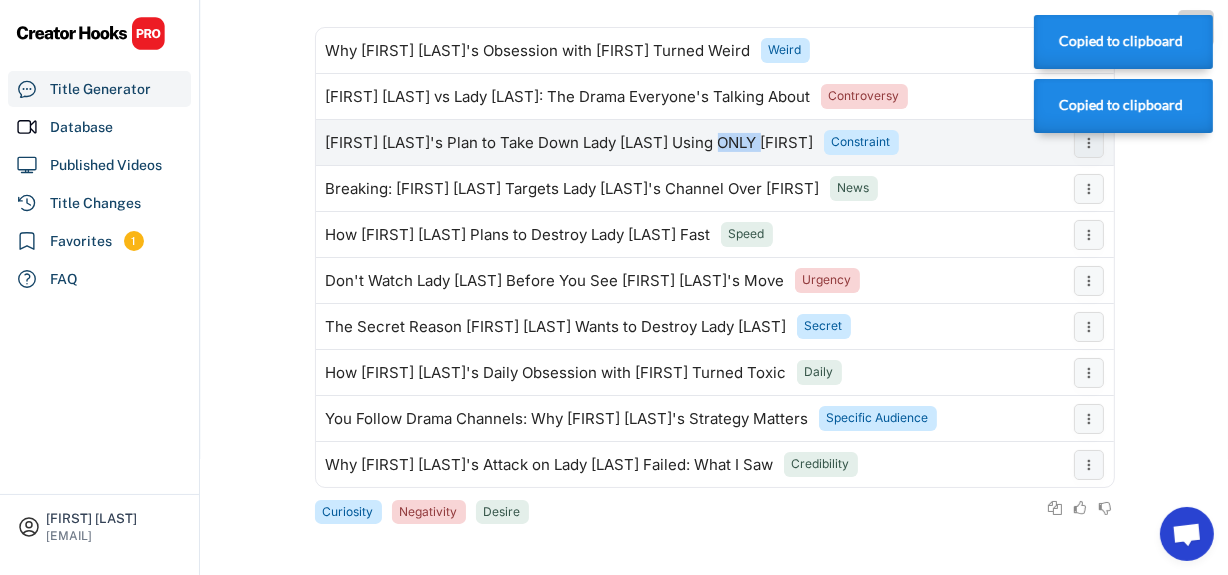 drag, startPoint x: 744, startPoint y: 125, endPoint x: 260, endPoint y: 205, distance: 490.56702 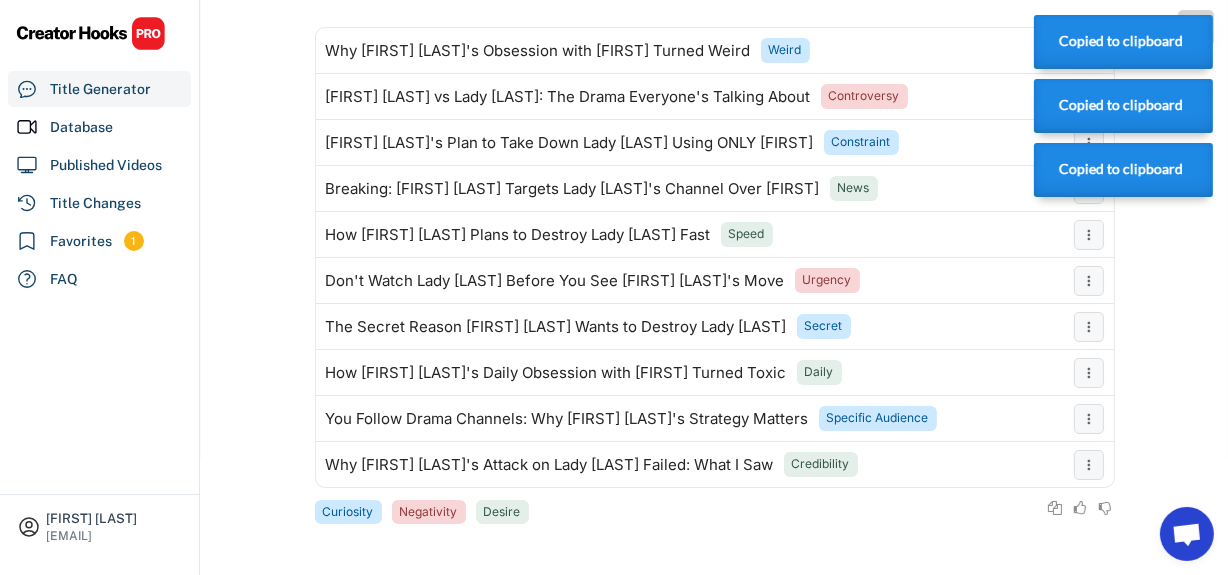 click on "**********" at bounding box center (714, 75) 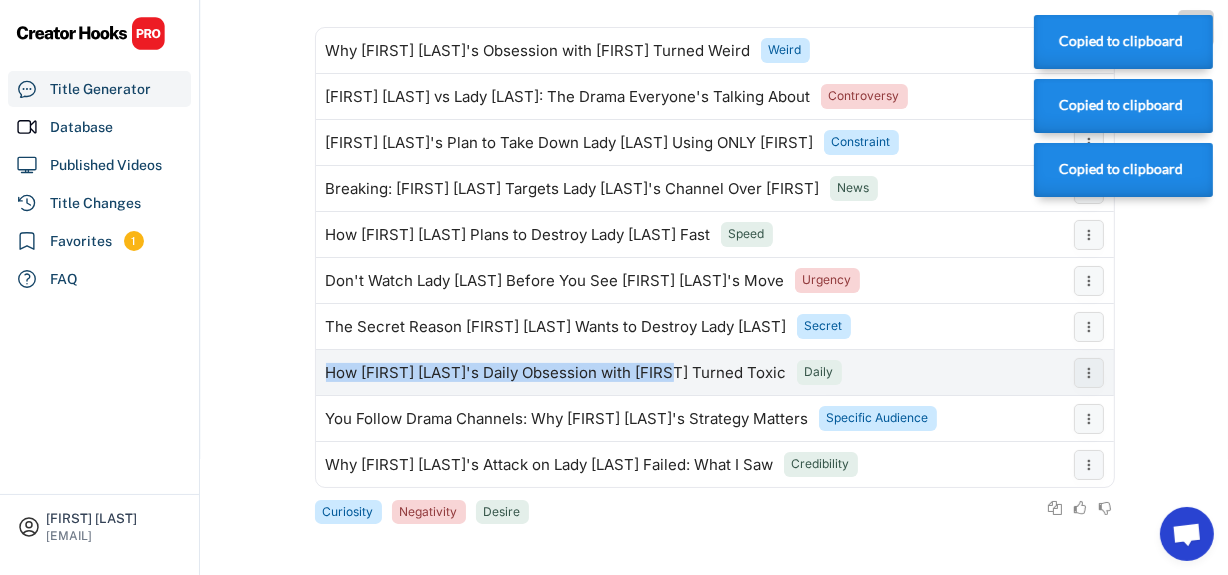 drag, startPoint x: 323, startPoint y: 373, endPoint x: 682, endPoint y: 374, distance: 359.0014 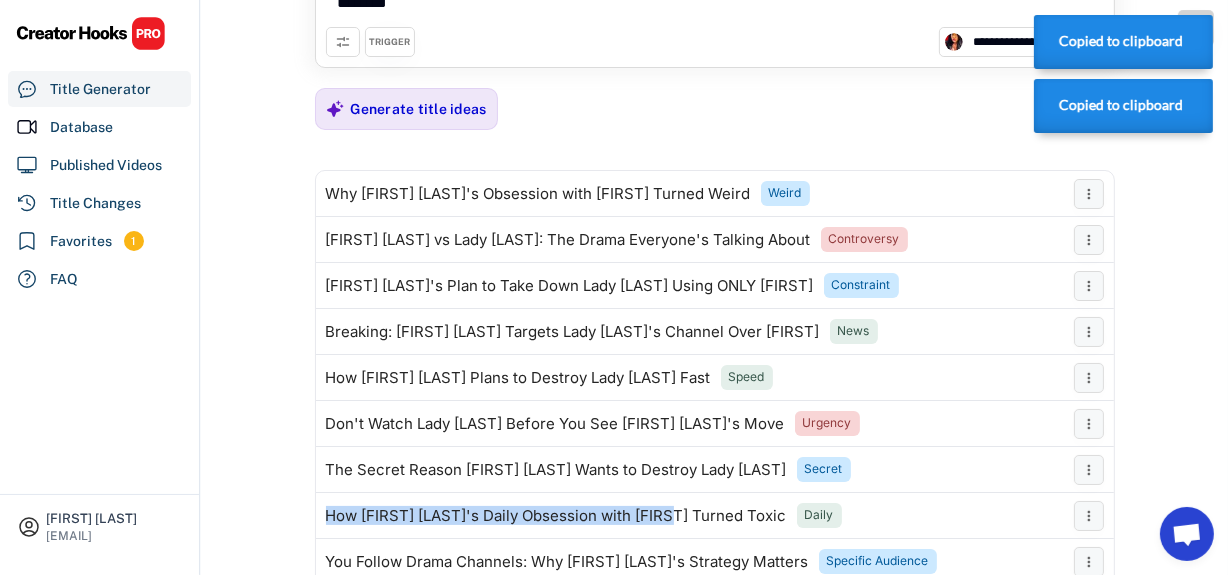 scroll, scrollTop: 0, scrollLeft: 0, axis: both 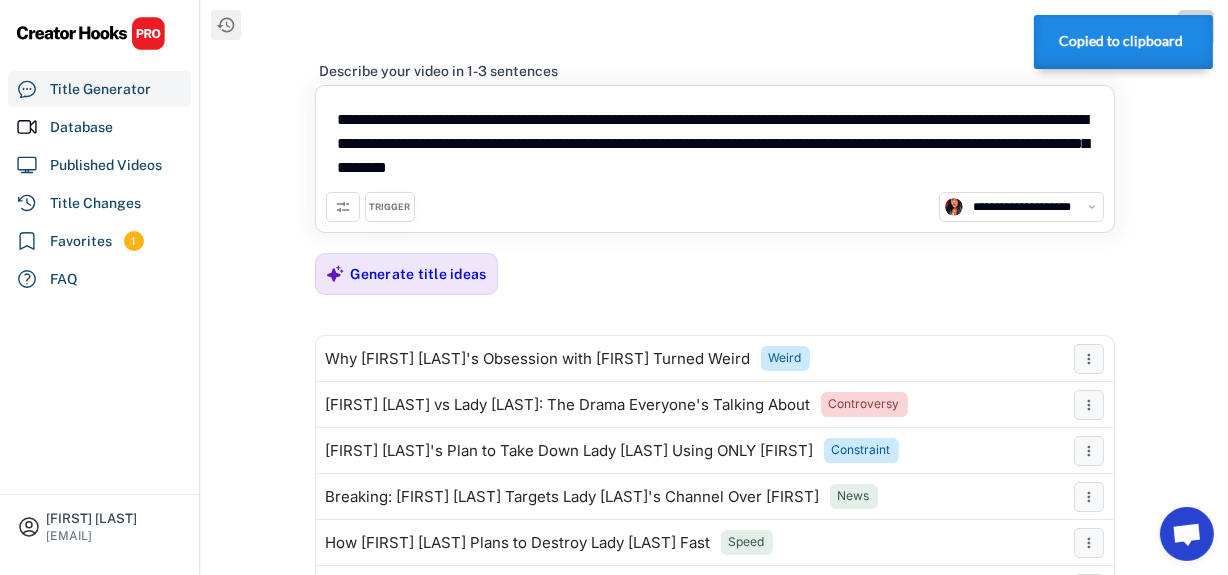 click on "**********" at bounding box center (715, 144) 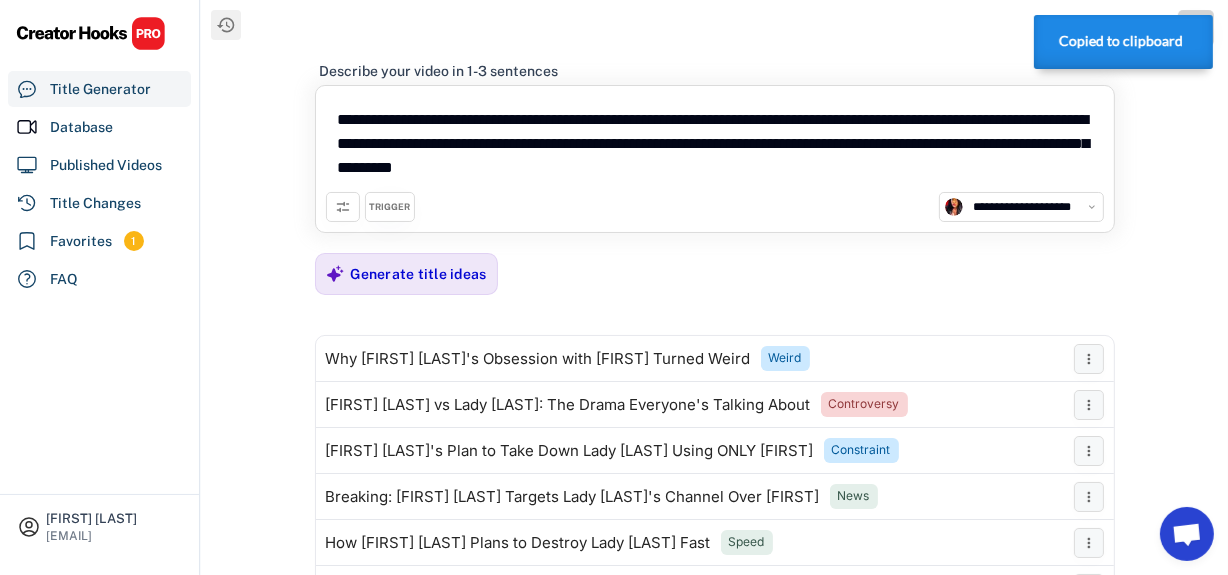 paste on "**********" 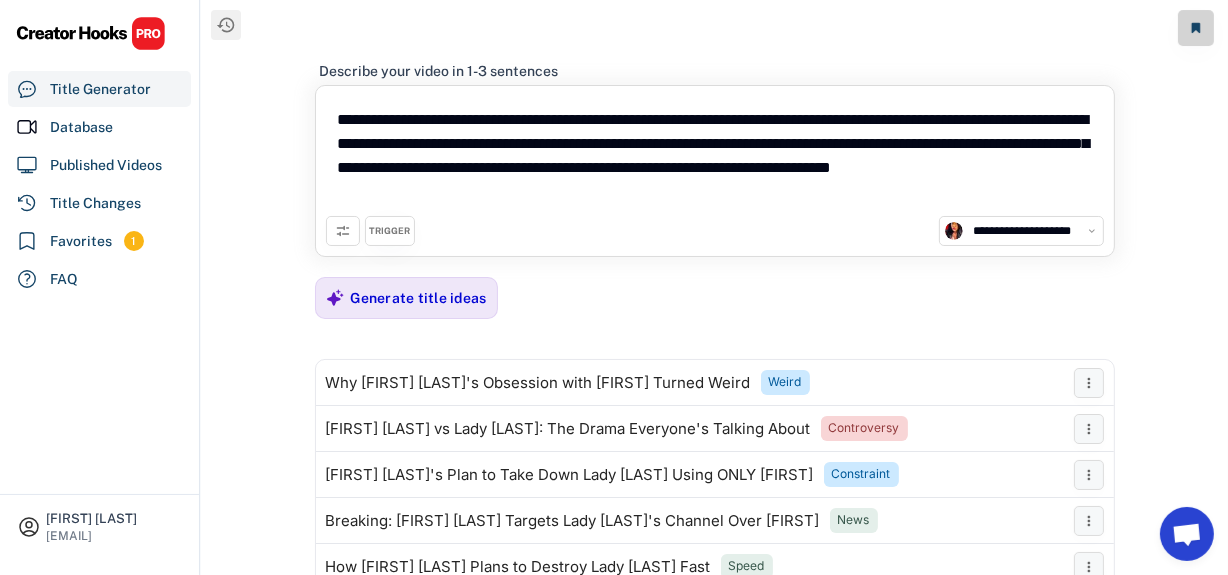 drag, startPoint x: 1079, startPoint y: 171, endPoint x: 1045, endPoint y: 169, distance: 34.058773 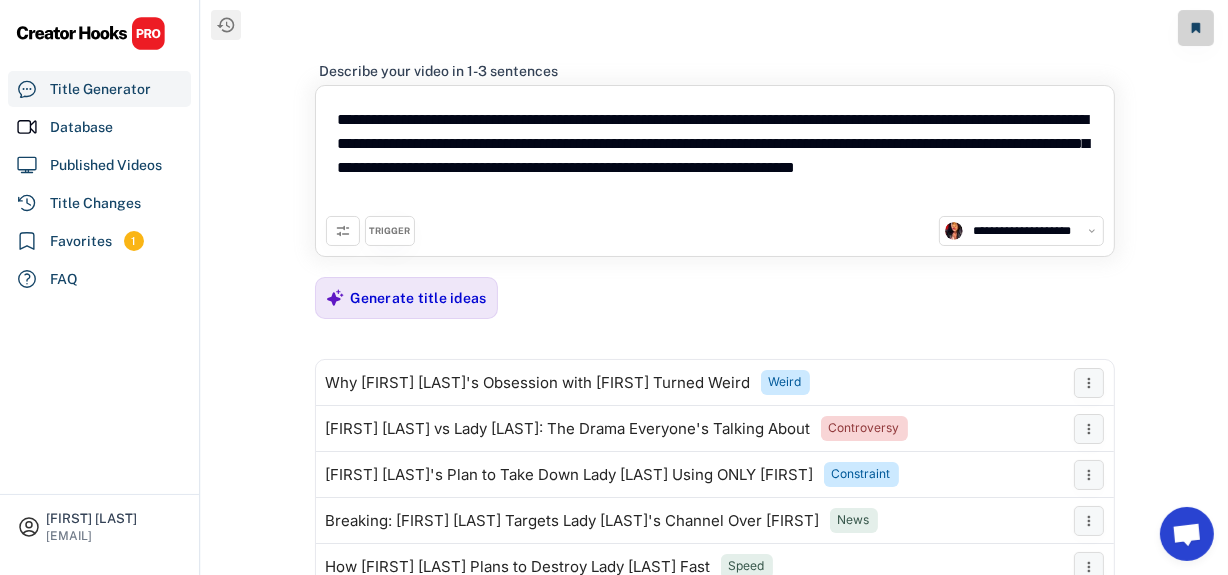 click on "**********" at bounding box center [715, 156] 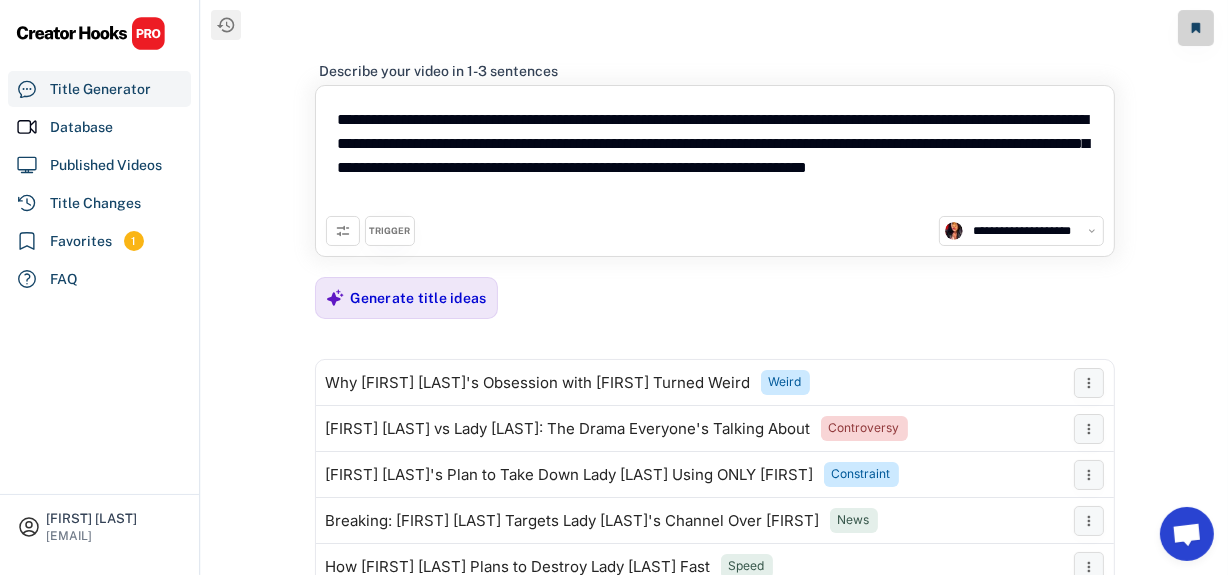 paste on "**********" 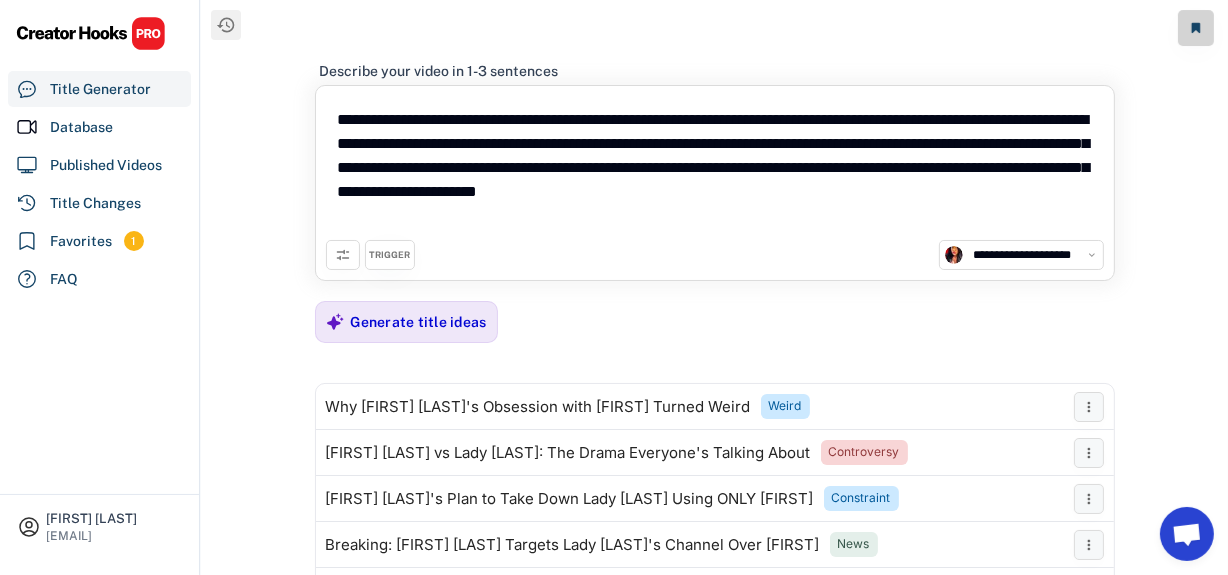 drag, startPoint x: 684, startPoint y: 191, endPoint x: 884, endPoint y: 178, distance: 200.42206 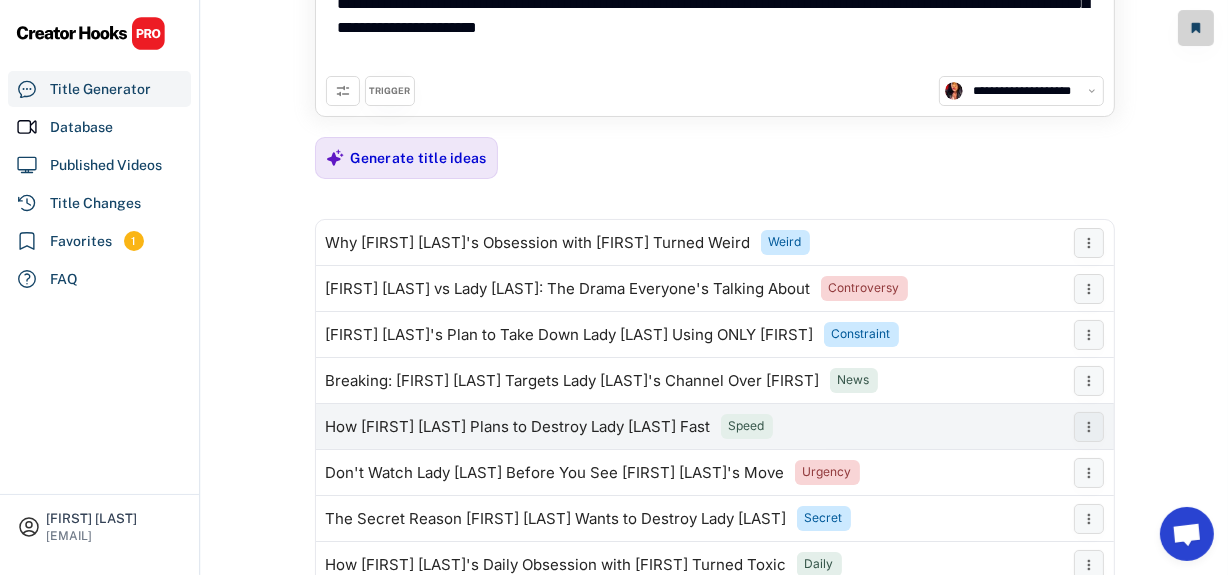scroll, scrollTop: 83, scrollLeft: 0, axis: vertical 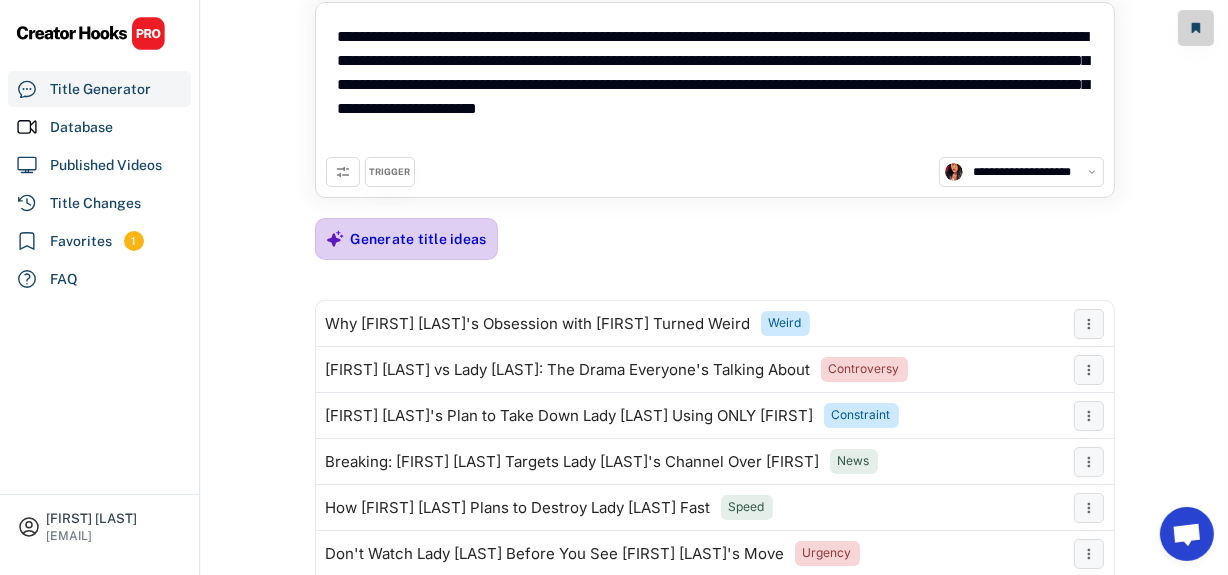 click on "Generate title ideas" at bounding box center (419, 239) 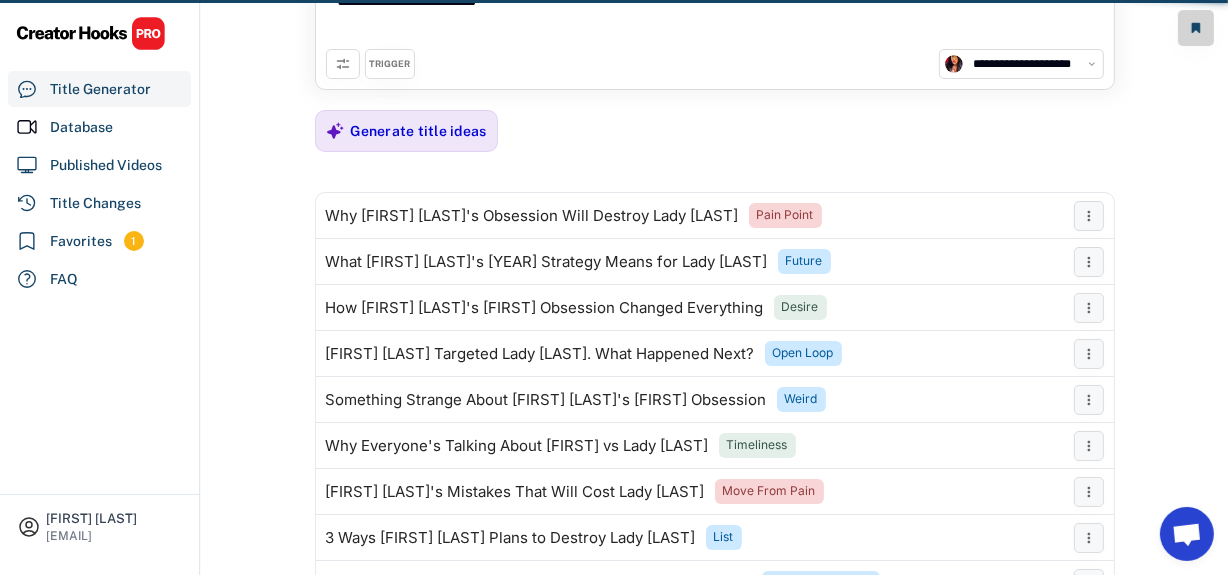scroll, scrollTop: 83, scrollLeft: 0, axis: vertical 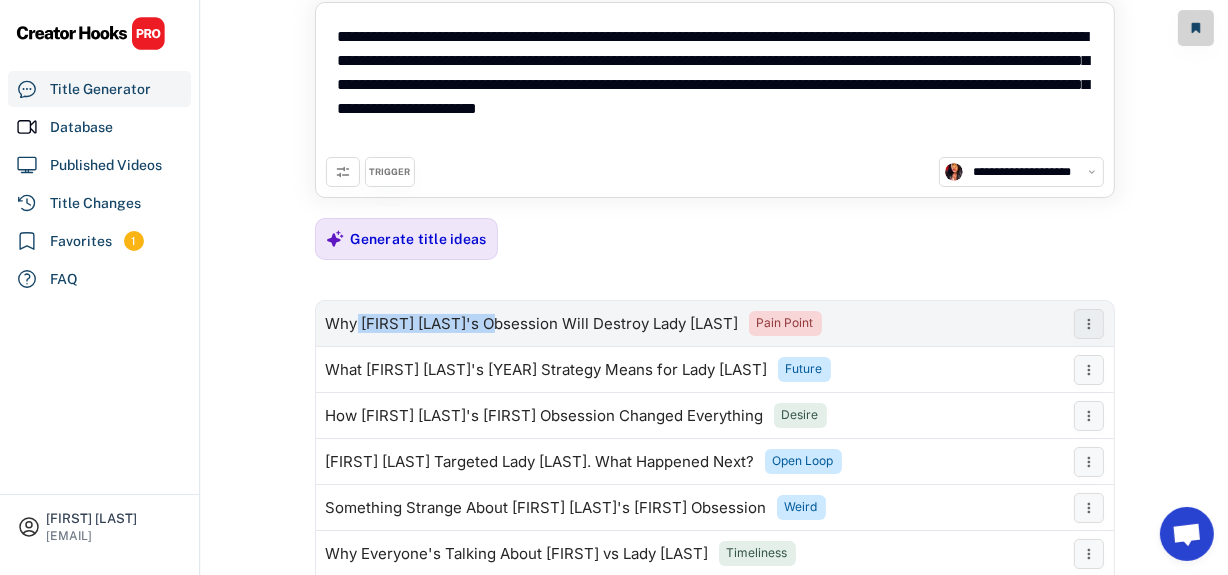 drag, startPoint x: 358, startPoint y: 319, endPoint x: 503, endPoint y: 320, distance: 145.00345 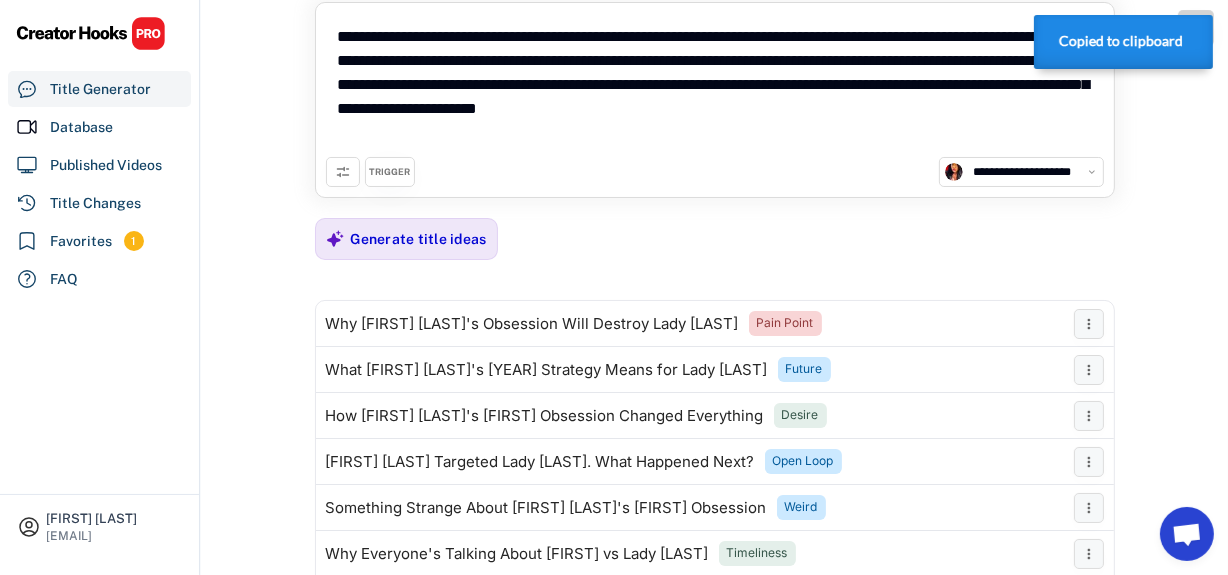 click on "**********" at bounding box center [714, 300] 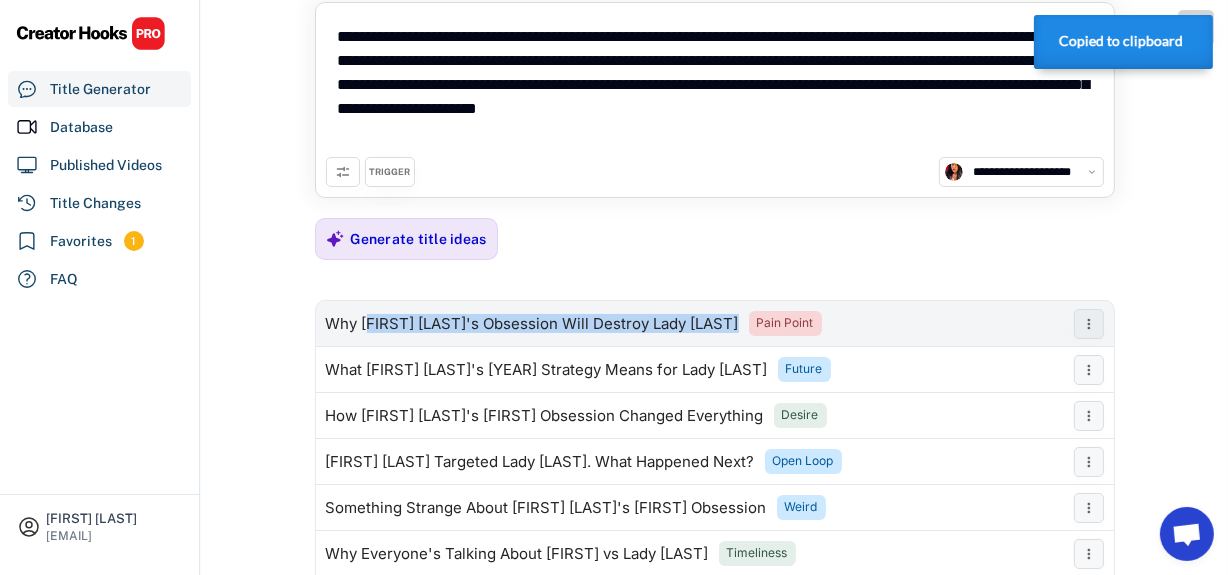 drag, startPoint x: 372, startPoint y: 326, endPoint x: 743, endPoint y: 321, distance: 371.0337 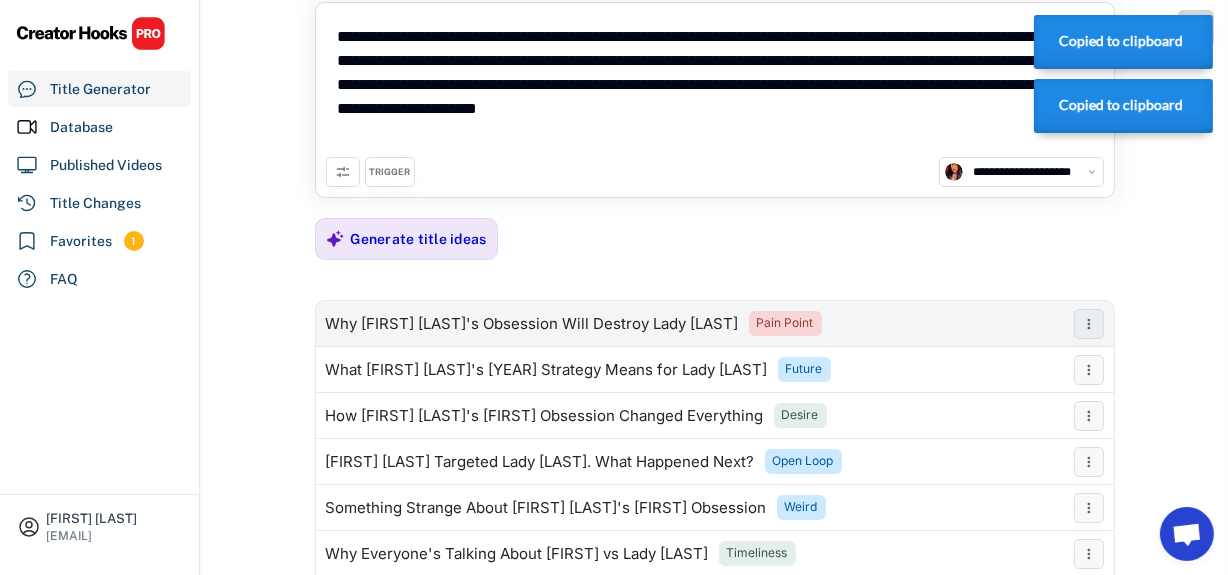 drag, startPoint x: 722, startPoint y: 323, endPoint x: 271, endPoint y: 335, distance: 451.1596 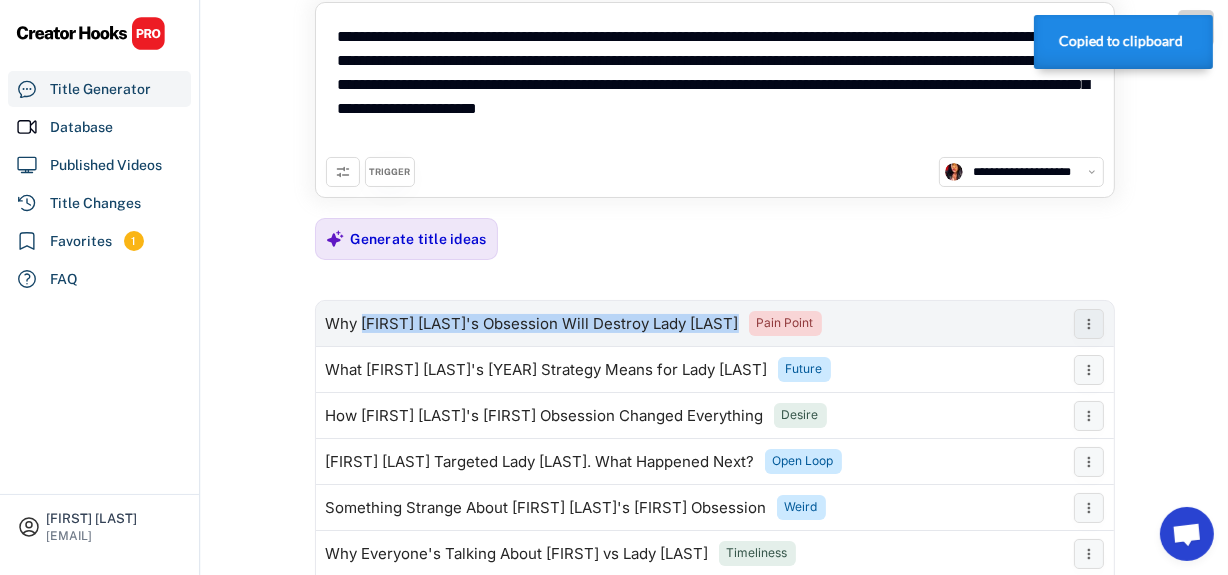 drag, startPoint x: 360, startPoint y: 326, endPoint x: 741, endPoint y: 331, distance: 381.0328 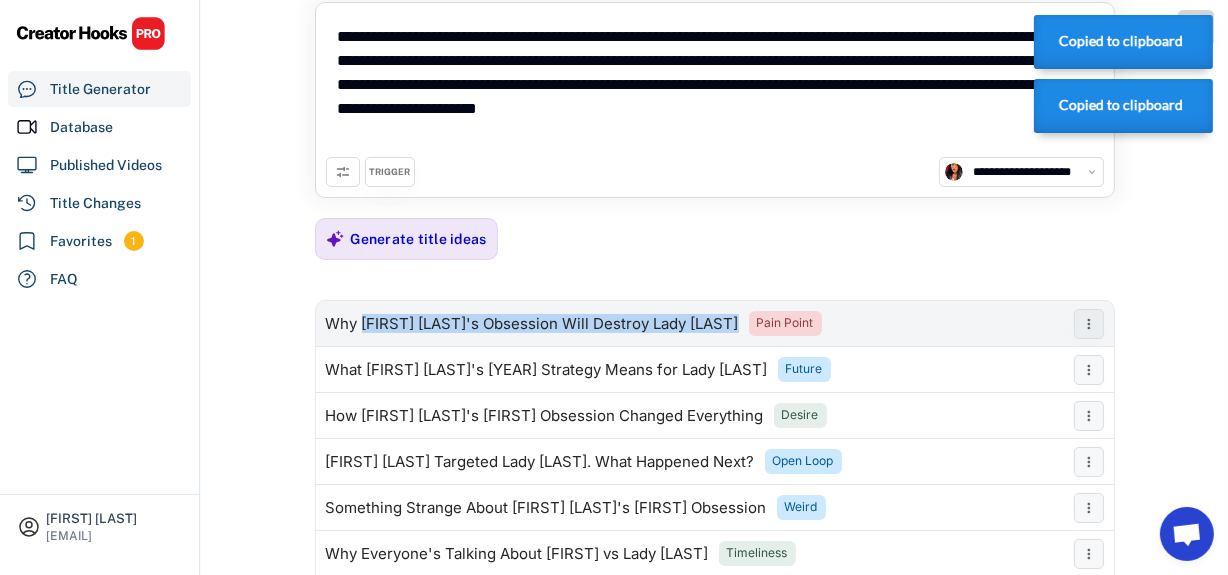copy on "[FIRST] [LAST]'s Obsession Will Destroy Lady [LAST]" 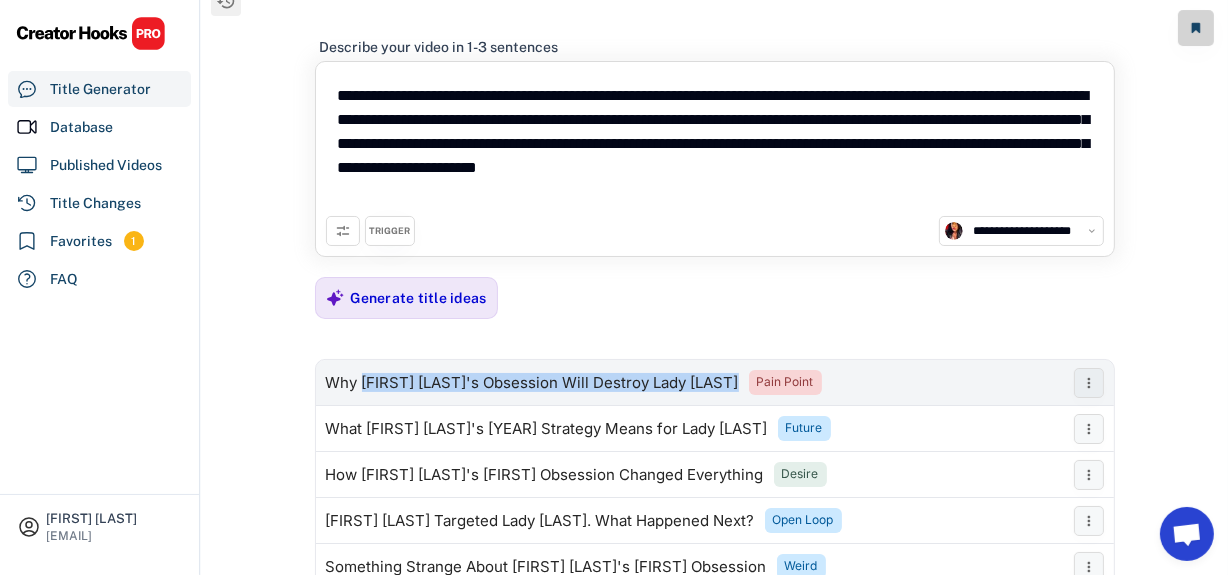 scroll, scrollTop: 0, scrollLeft: 0, axis: both 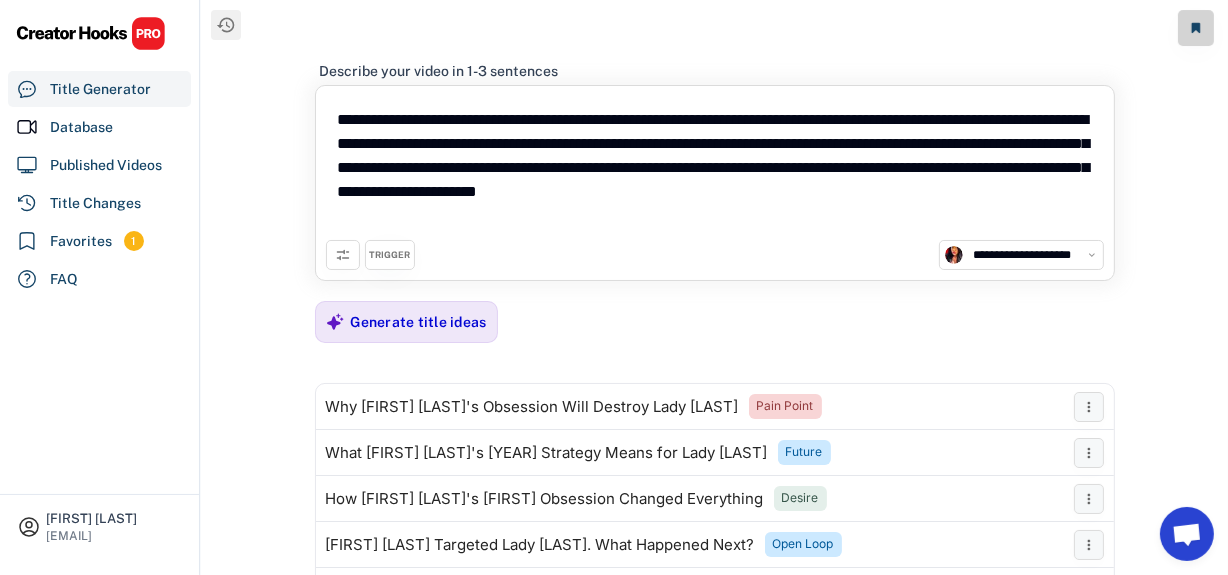 click on "**********" at bounding box center (715, 168) 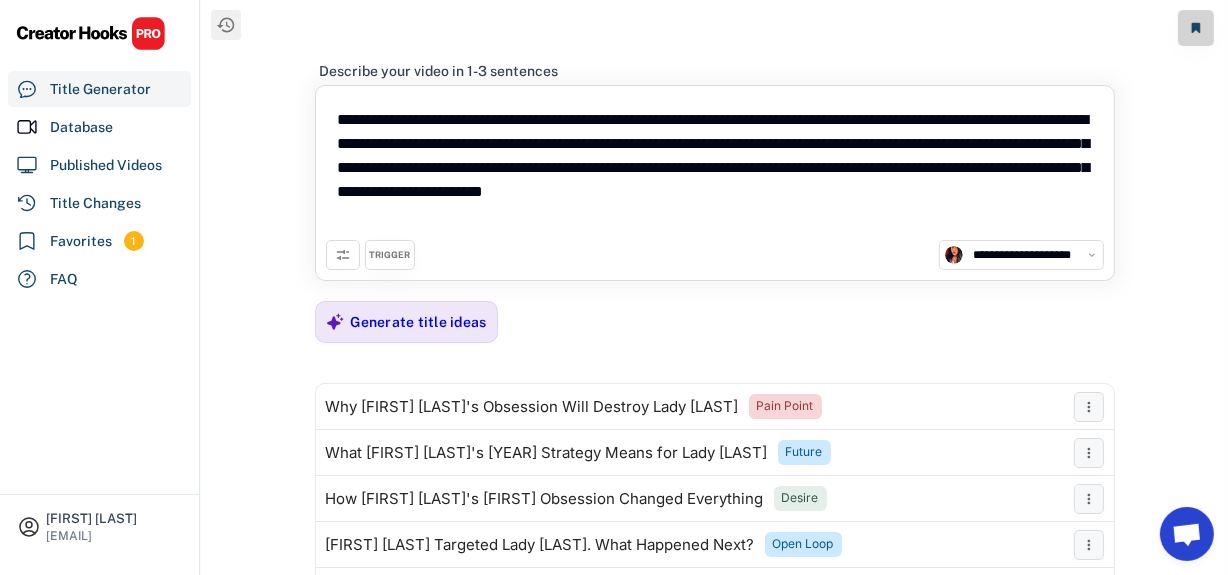 paste on "**********" 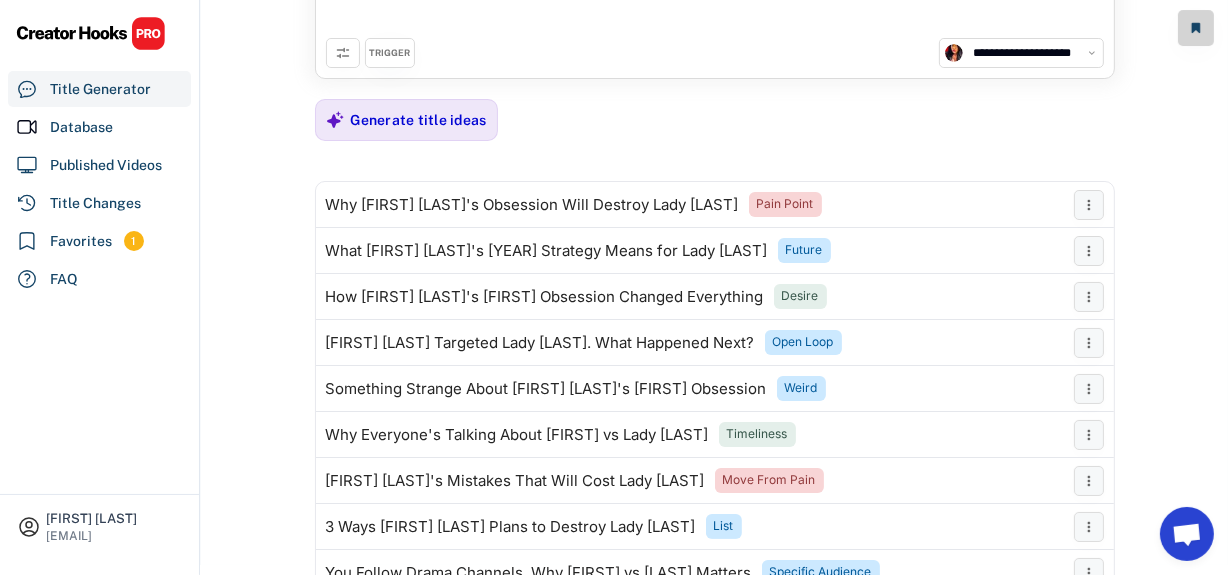 scroll, scrollTop: 174, scrollLeft: 0, axis: vertical 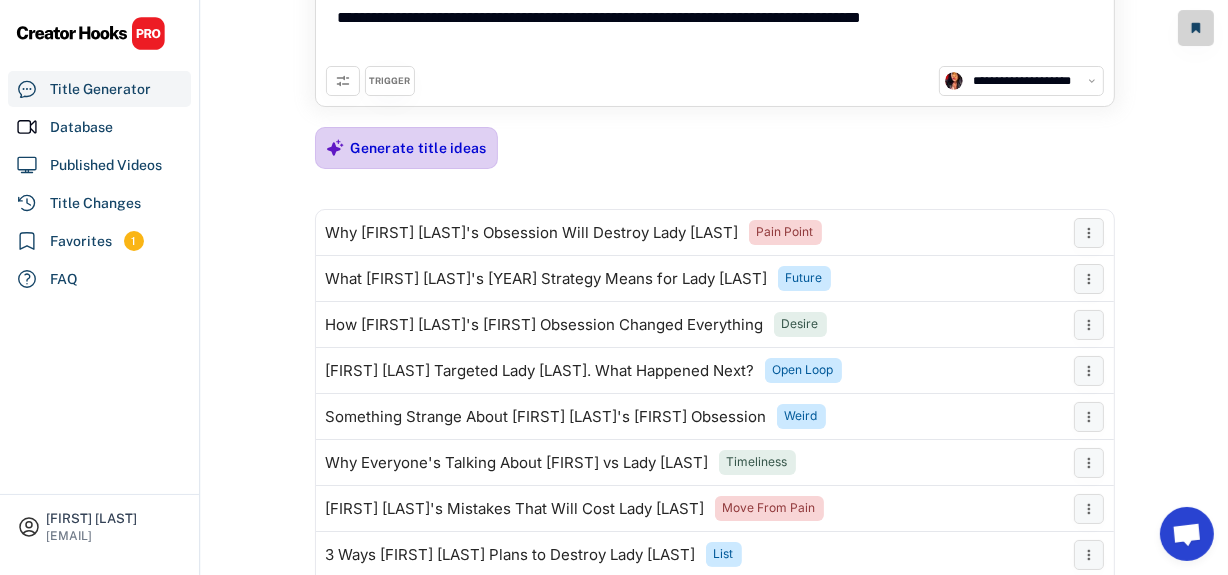 type on "**********" 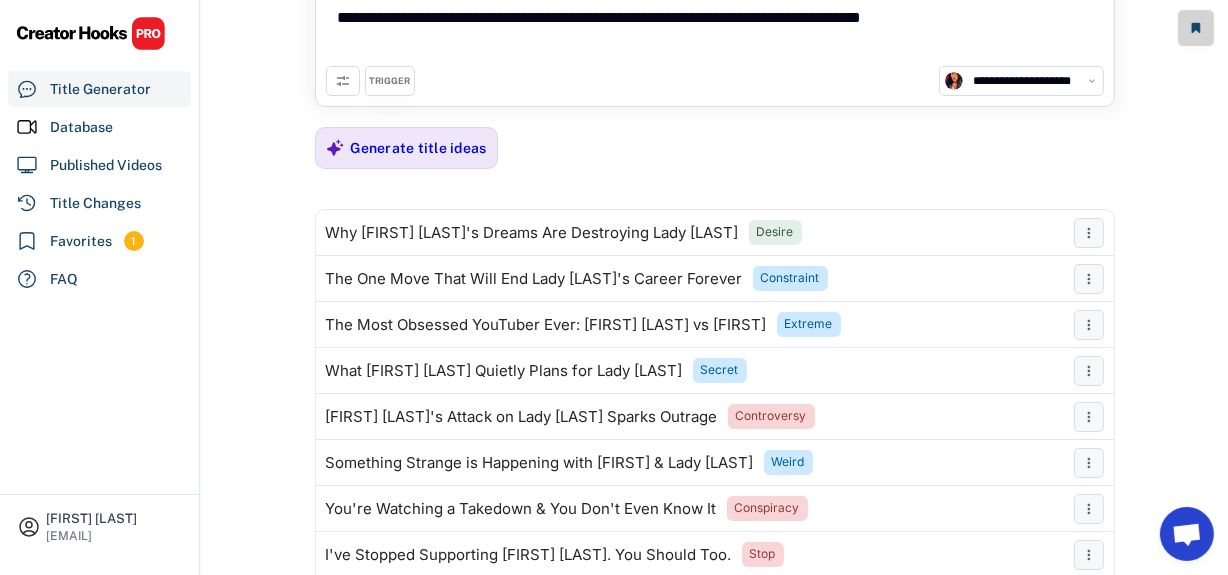 scroll, scrollTop: 83, scrollLeft: 0, axis: vertical 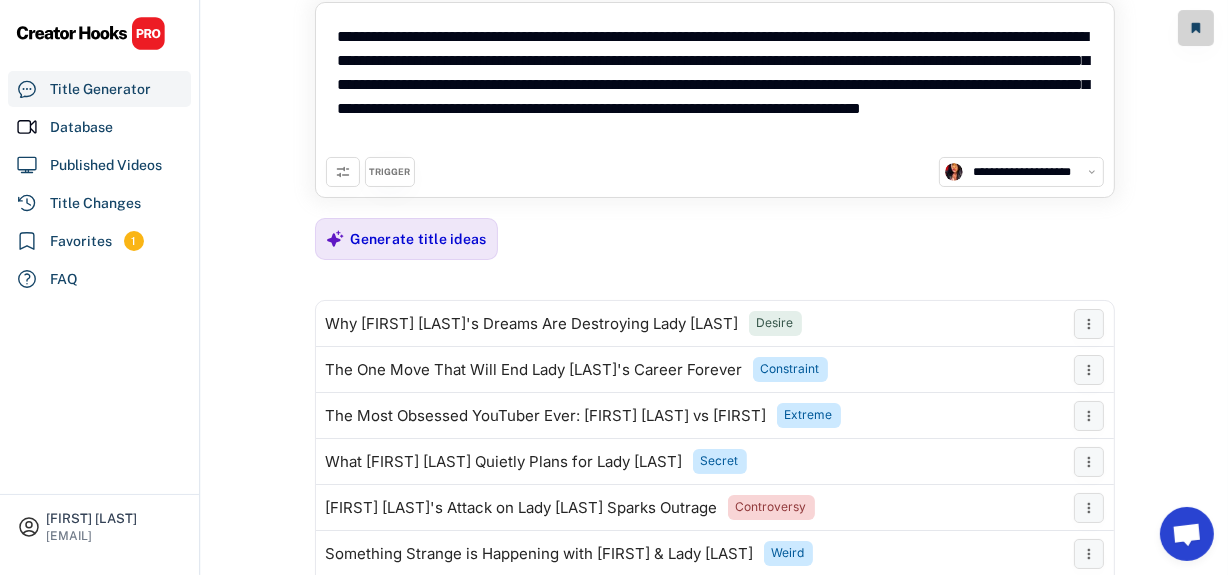 drag, startPoint x: 710, startPoint y: 109, endPoint x: 559, endPoint y: 142, distance: 154.5639 